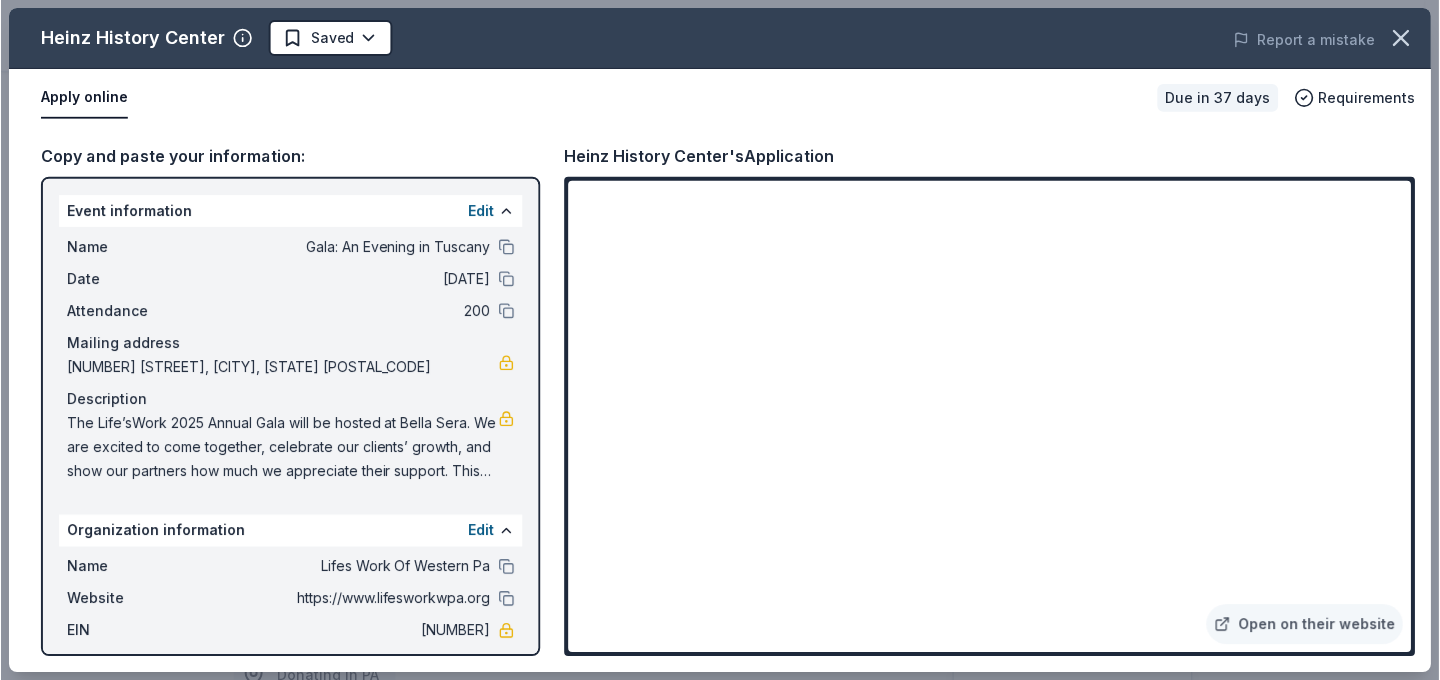 scroll, scrollTop: 0, scrollLeft: 0, axis: both 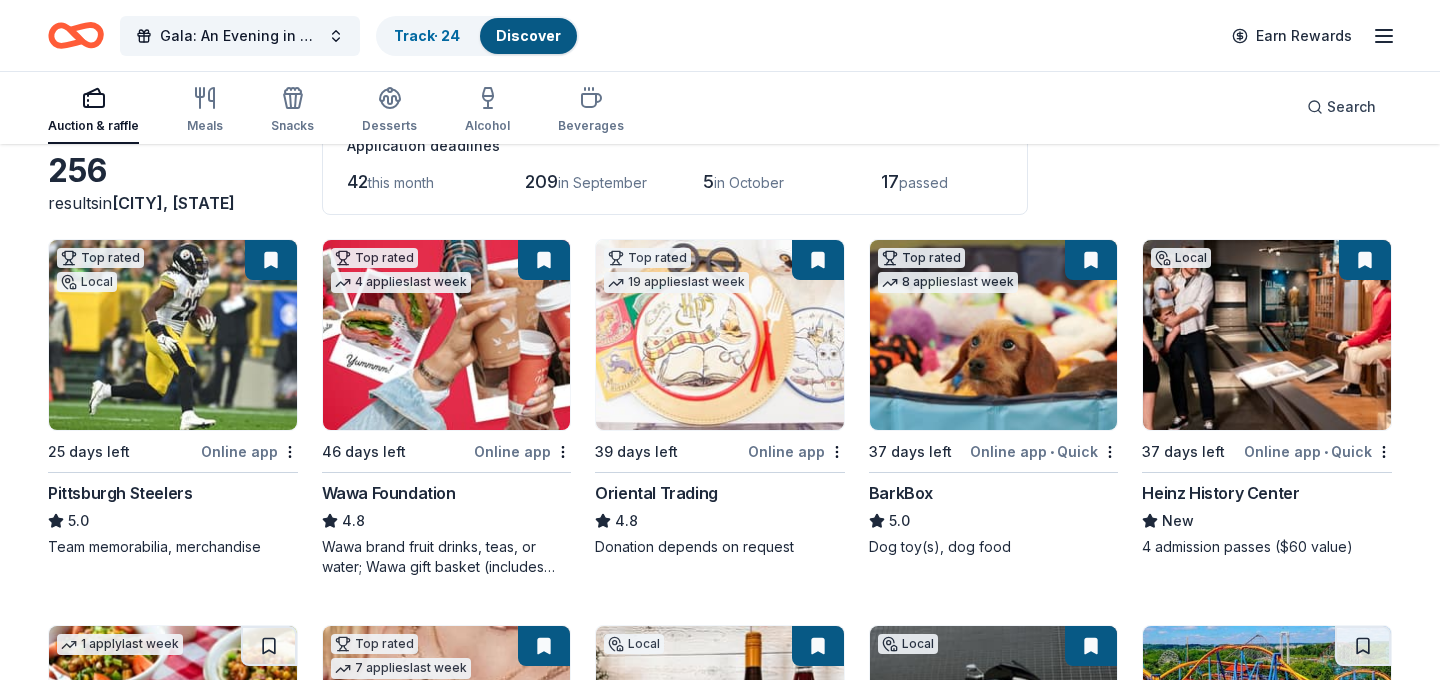 click at bounding box center (173, 335) 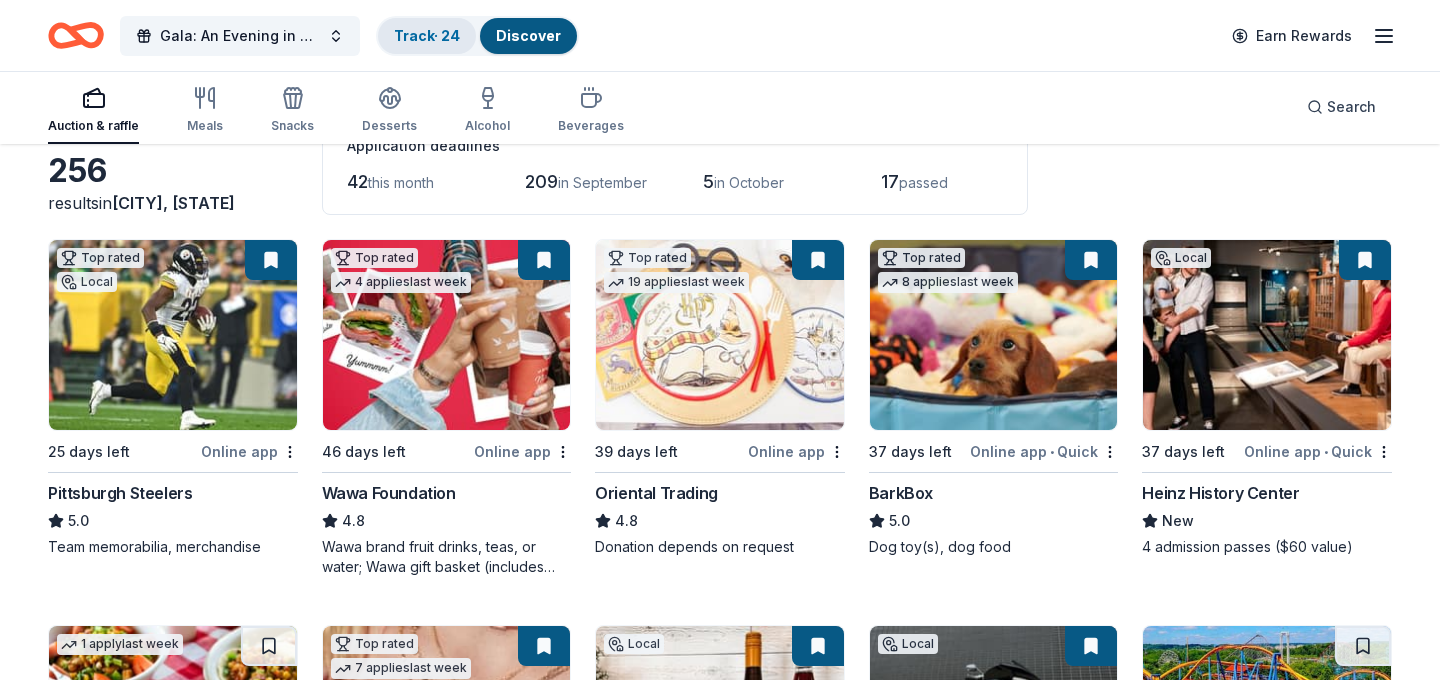 click on "Track  · 24" at bounding box center (427, 35) 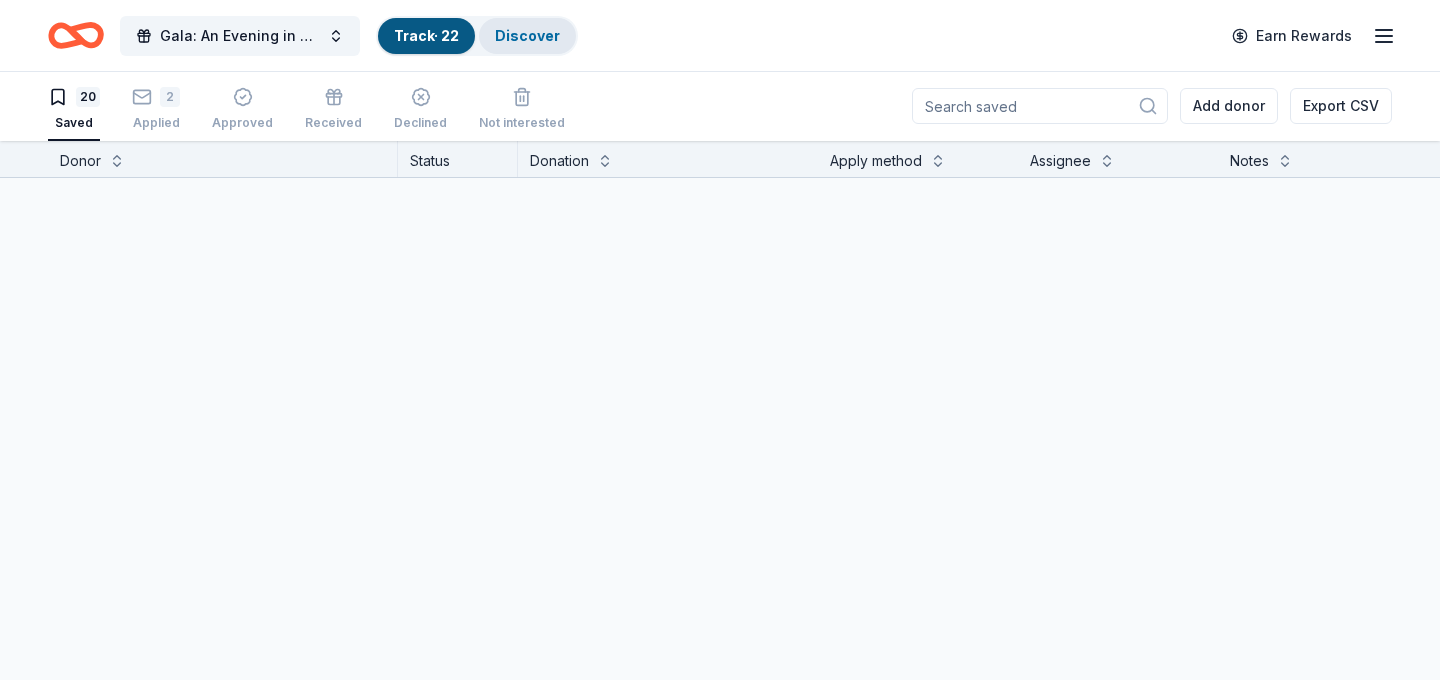 scroll, scrollTop: 1, scrollLeft: 0, axis: vertical 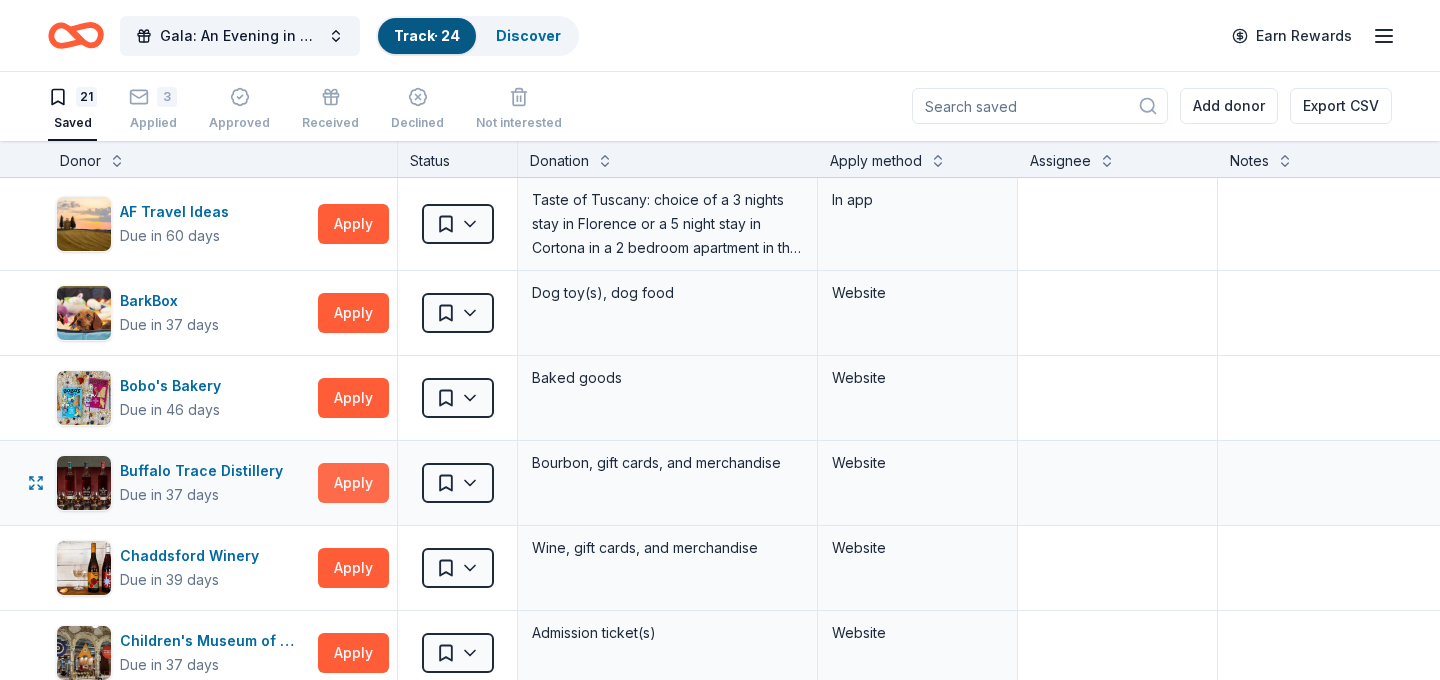 click on "Apply" at bounding box center [353, 483] 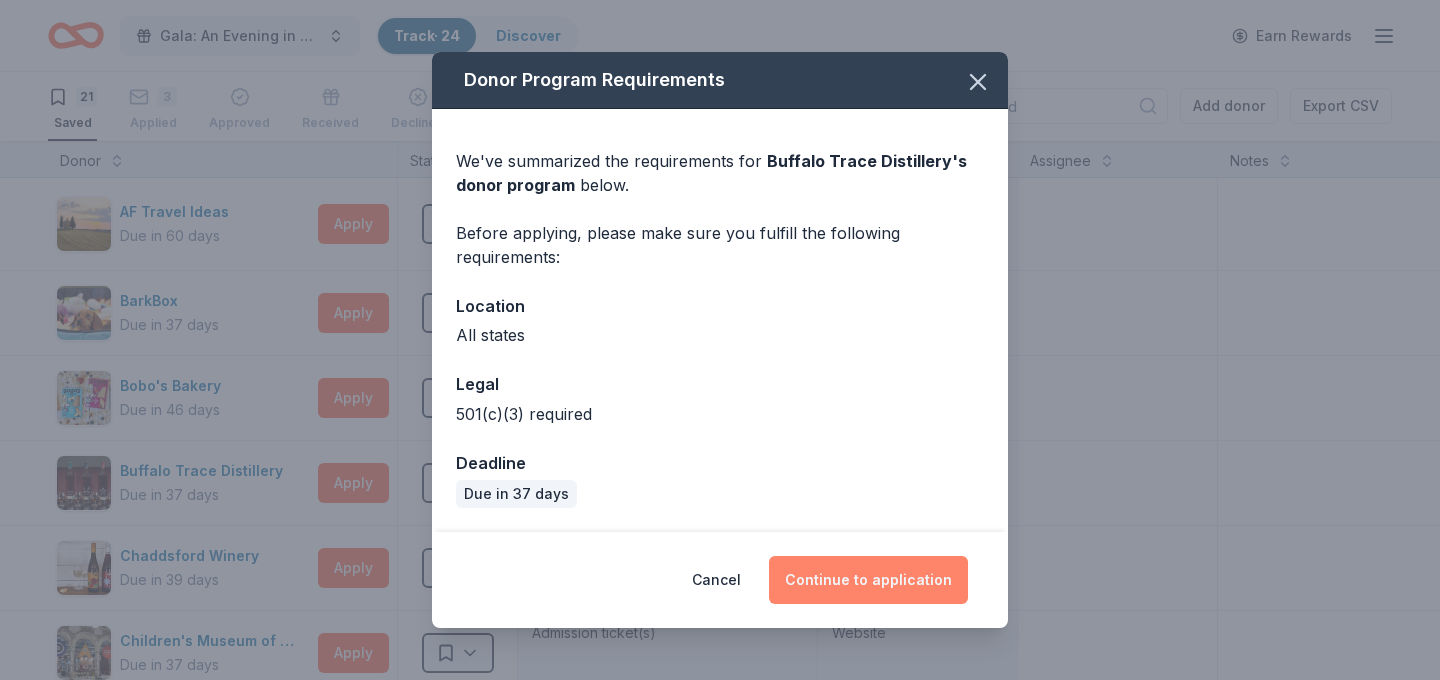 click on "Continue to application" at bounding box center [868, 580] 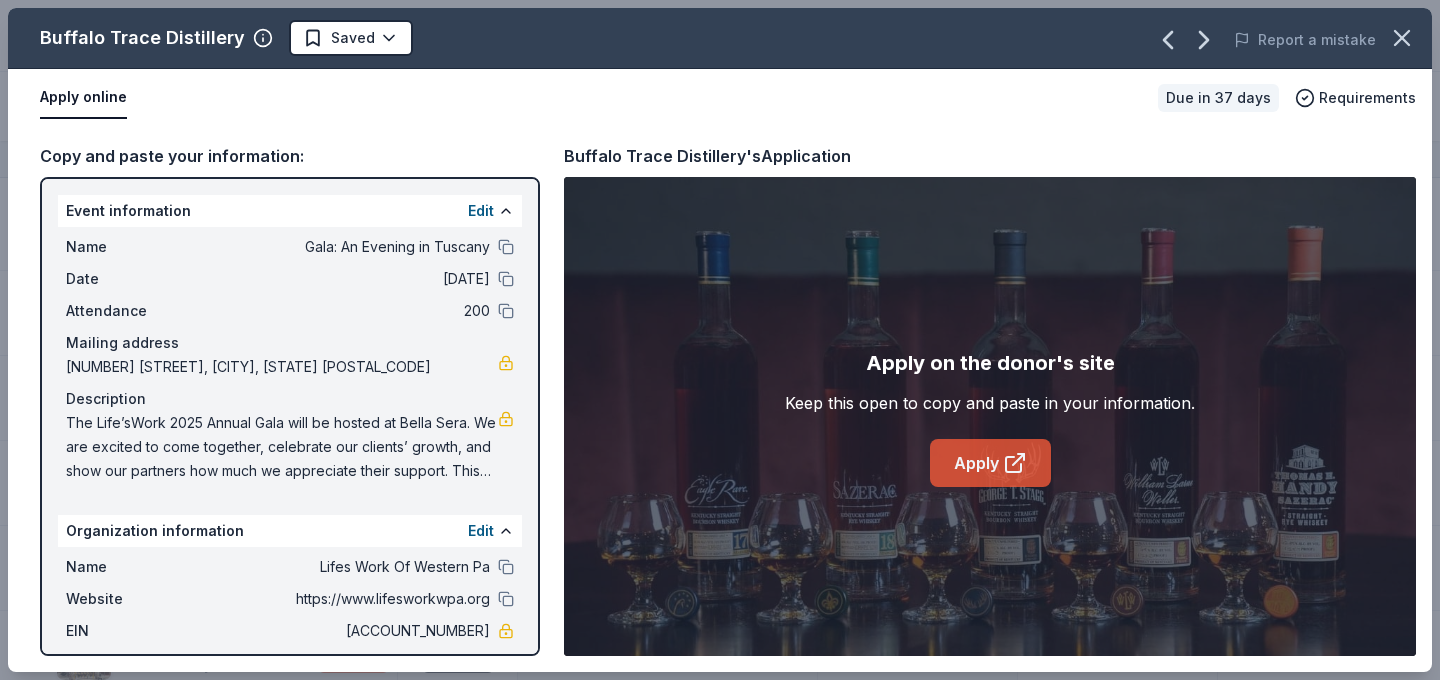 click on "Apply" at bounding box center (990, 463) 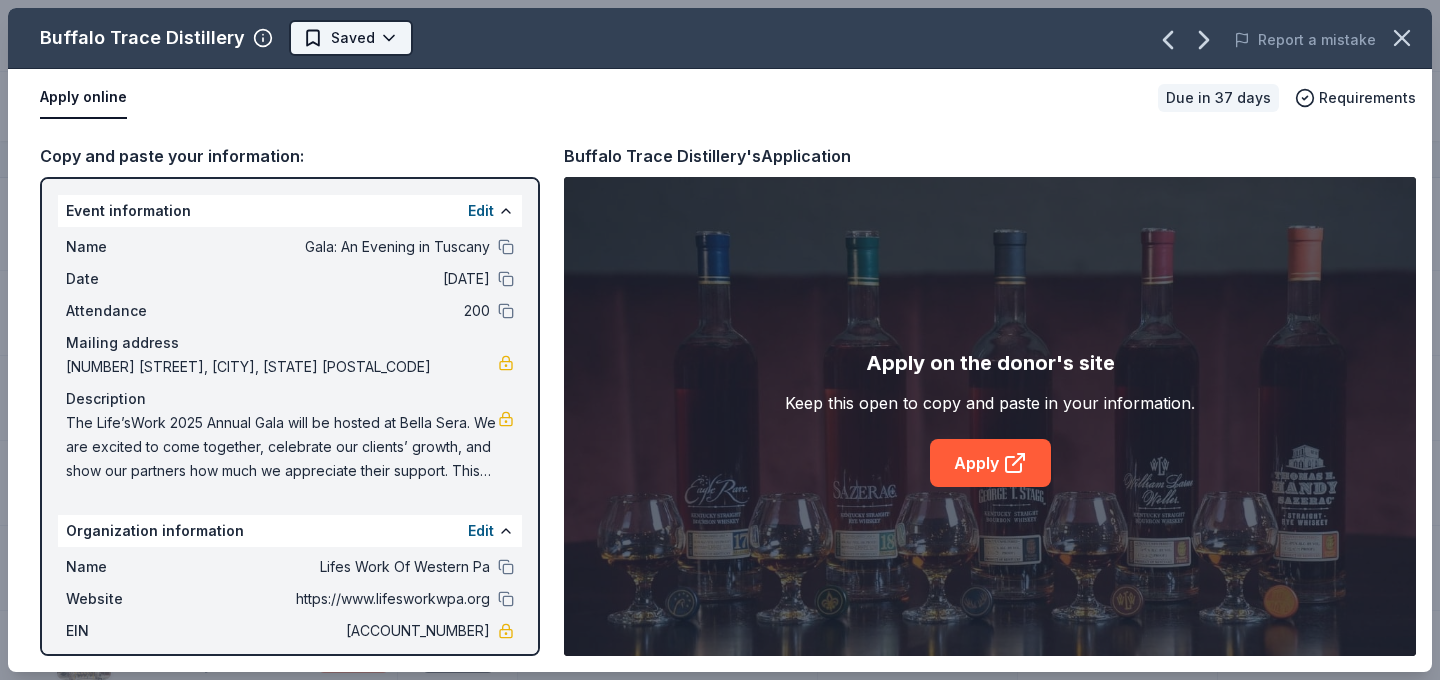click on "Gala: An Evening in Tuscany Track  · 24 Discover Earn Rewards 21 Saved 3 Applied Approved Received Declined Not interested Add donor Export CSV Donor Status Donation Apply method Assignee Notes AF Travel Ideas Due in 60 days Apply Saved Taste of Tuscany: choice of a 3 nights stay in Florence or a 5 night stay in Cortona in a 2 bedroom apartment in the city center (Retail value is €2.500 Euro; you keep any proceeds above our charity rate of €1.800 Euro). The package includes a private walking tour of the town with a professional guide, a visit to an artisanal jewelry boutique with a glass of Italian Prosecco, wine tasting in a traditional Enoteca with local wines, pre-arrival and in-house local English speaking concierge and booking services, and all consumption fees (A/C, heating, etc). Upgrade and a la carte extras available on request. In app BarkBox Due in 37 days Apply Saved Dog toy(s), dog food Website Bobo's Bakery Due in 46 days Apply Saved Baked goods  Website Buffalo Trace Distillery Apply Saved" at bounding box center [720, 339] 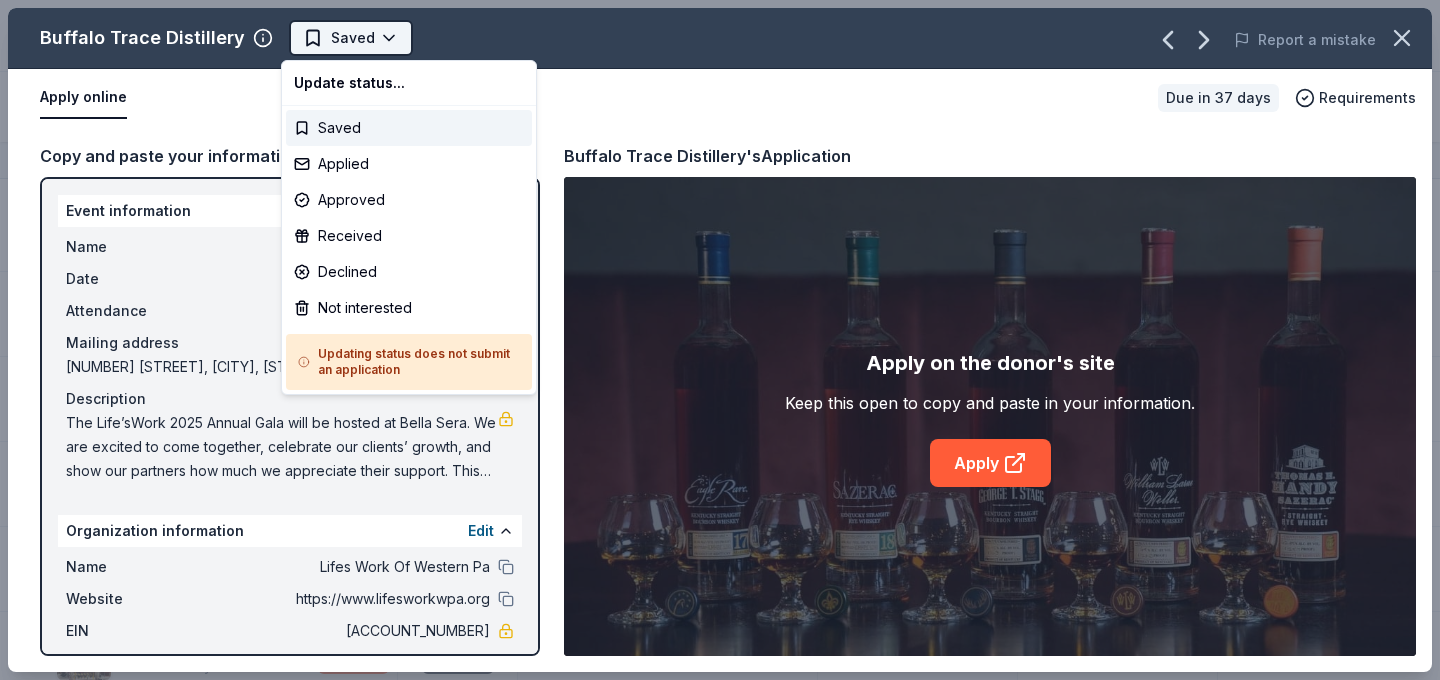 scroll, scrollTop: 0, scrollLeft: 0, axis: both 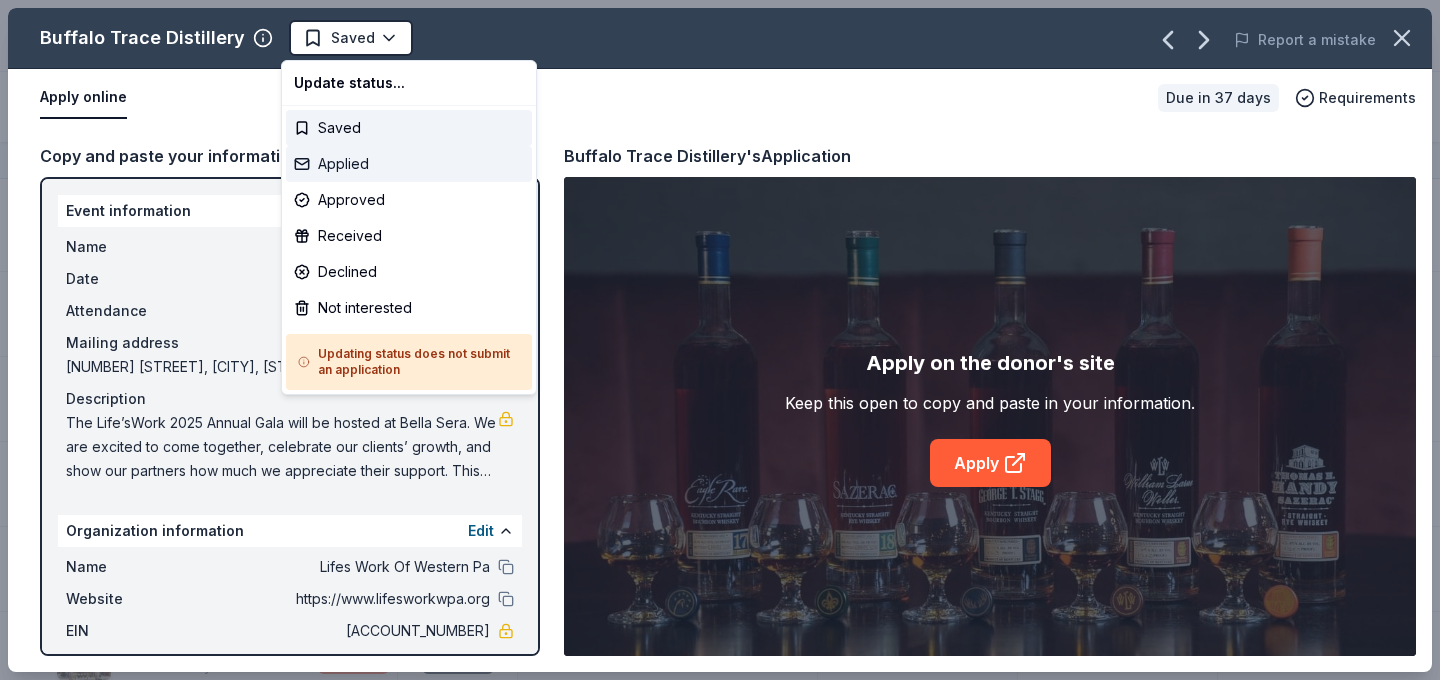 click on "Applied" at bounding box center (409, 164) 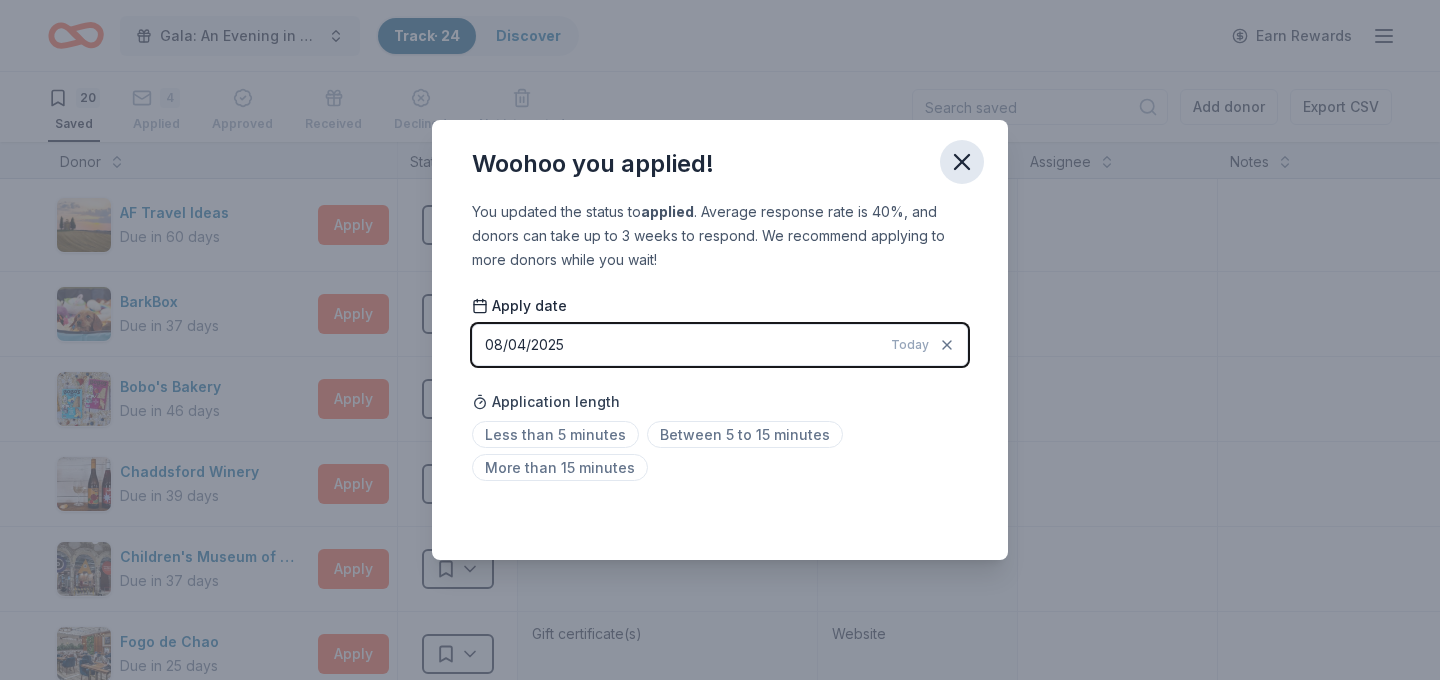 click 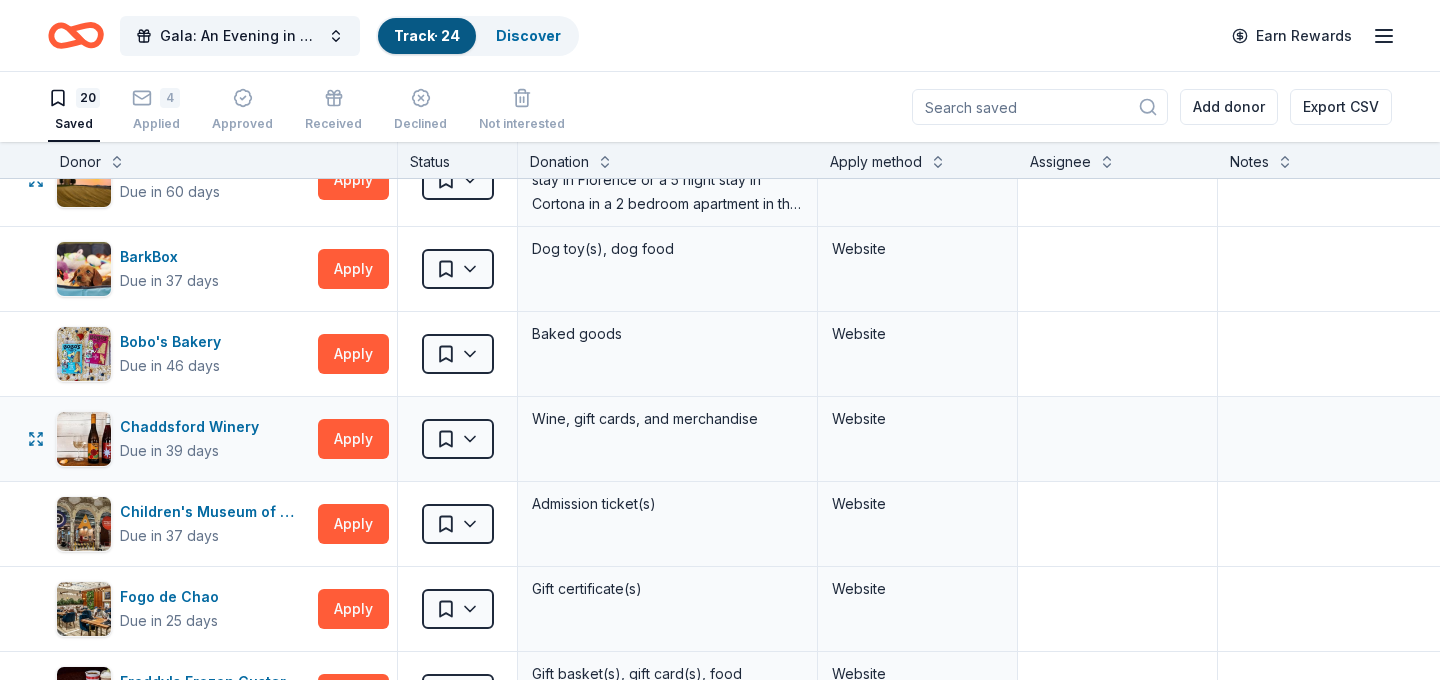 scroll, scrollTop: 56, scrollLeft: 0, axis: vertical 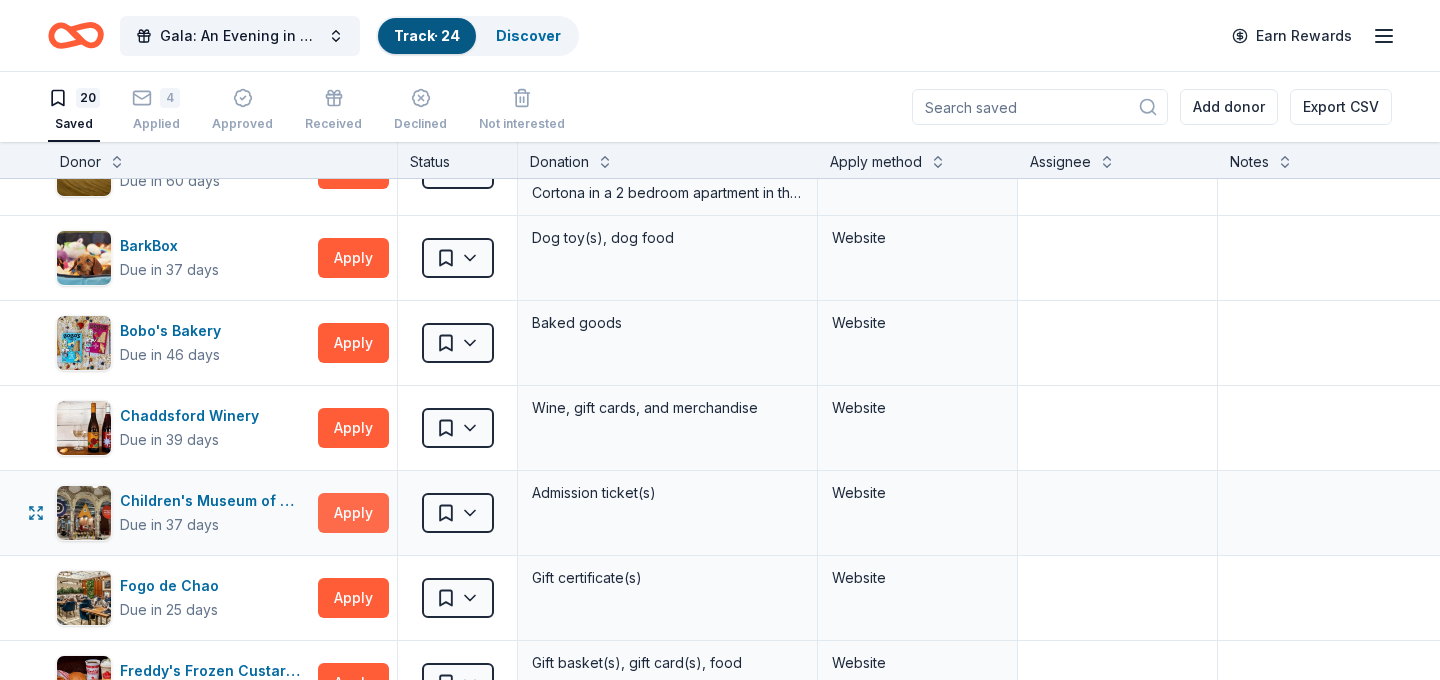 click on "Apply" at bounding box center (353, 513) 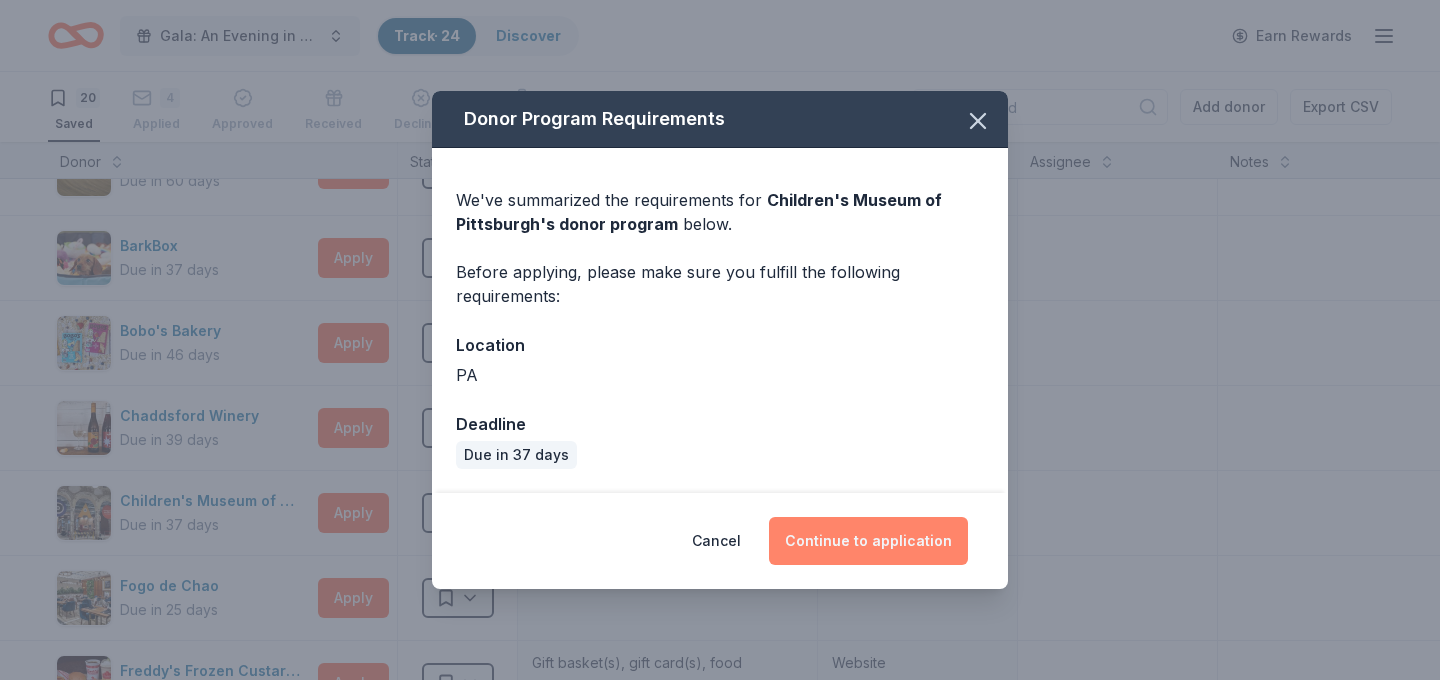 click on "Continue to application" at bounding box center [868, 541] 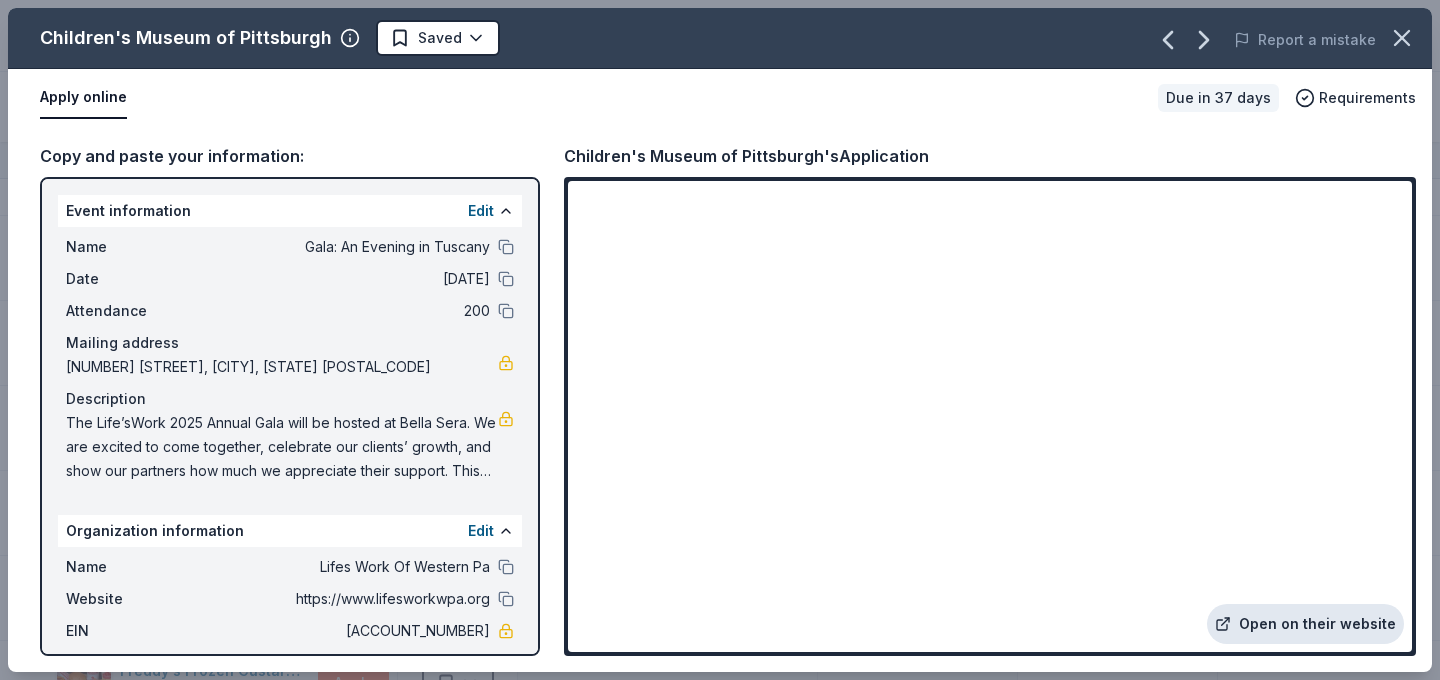 click on "Open on their website" at bounding box center (1305, 624) 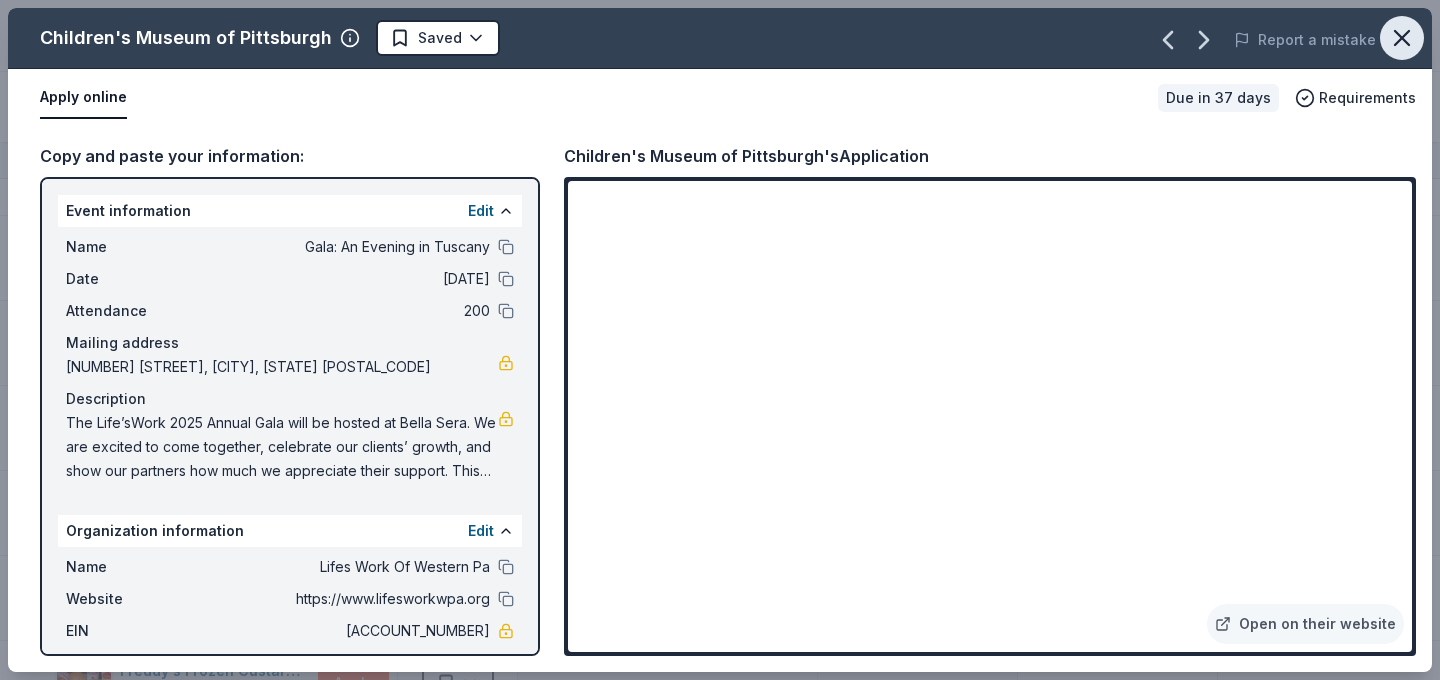 click at bounding box center [1402, 38] 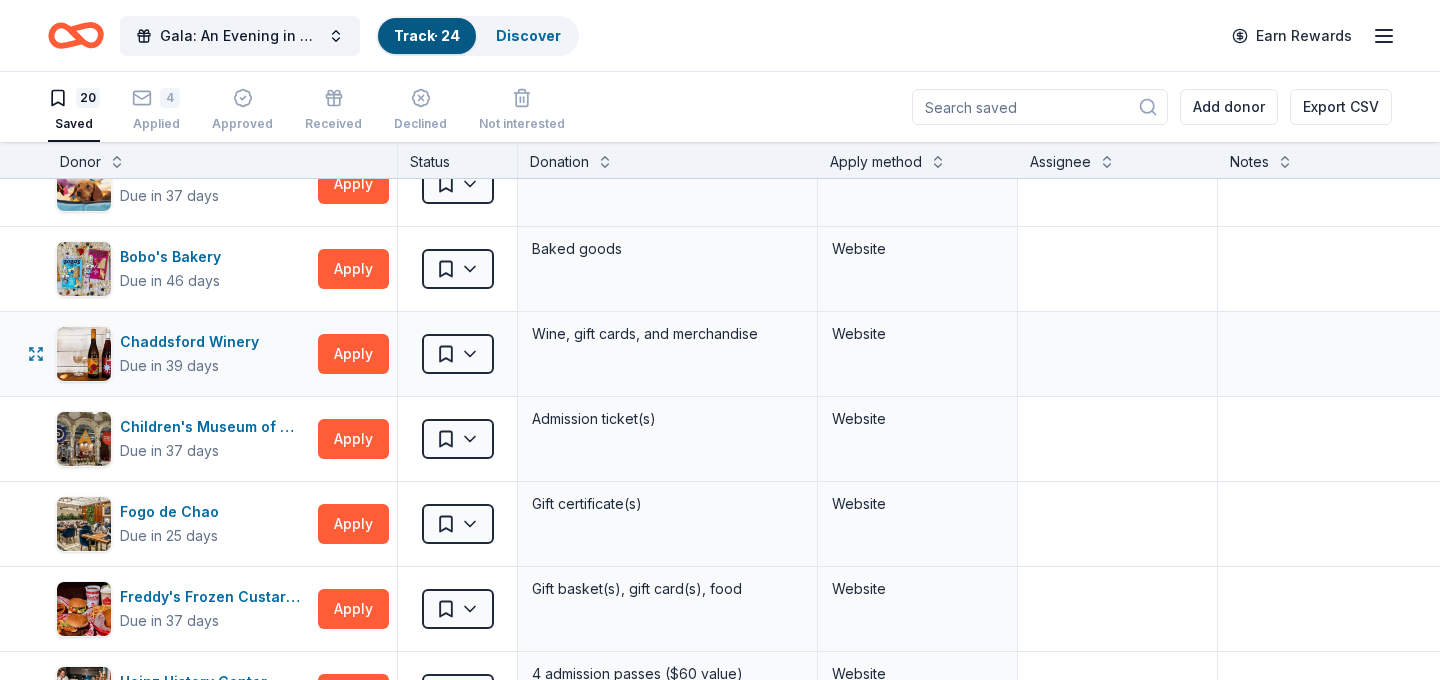 scroll, scrollTop: 145, scrollLeft: 0, axis: vertical 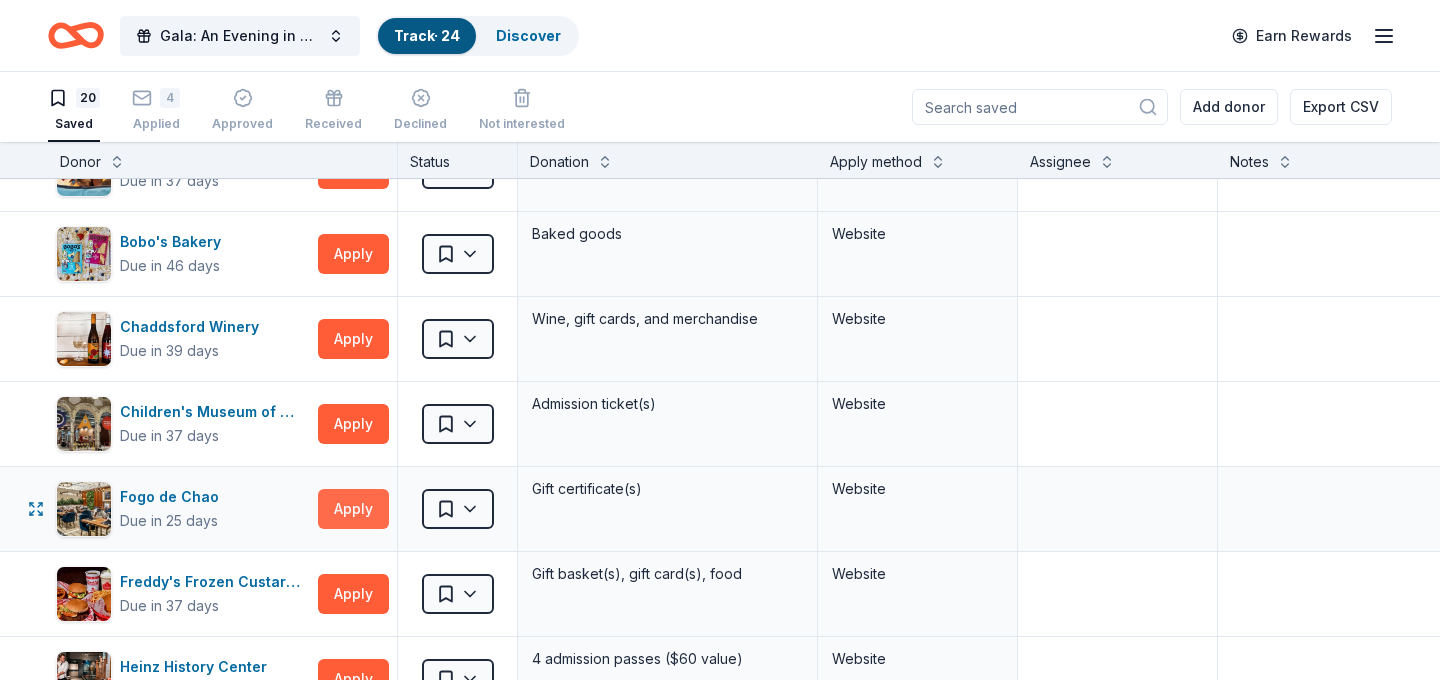 click on "Apply" at bounding box center (353, 509) 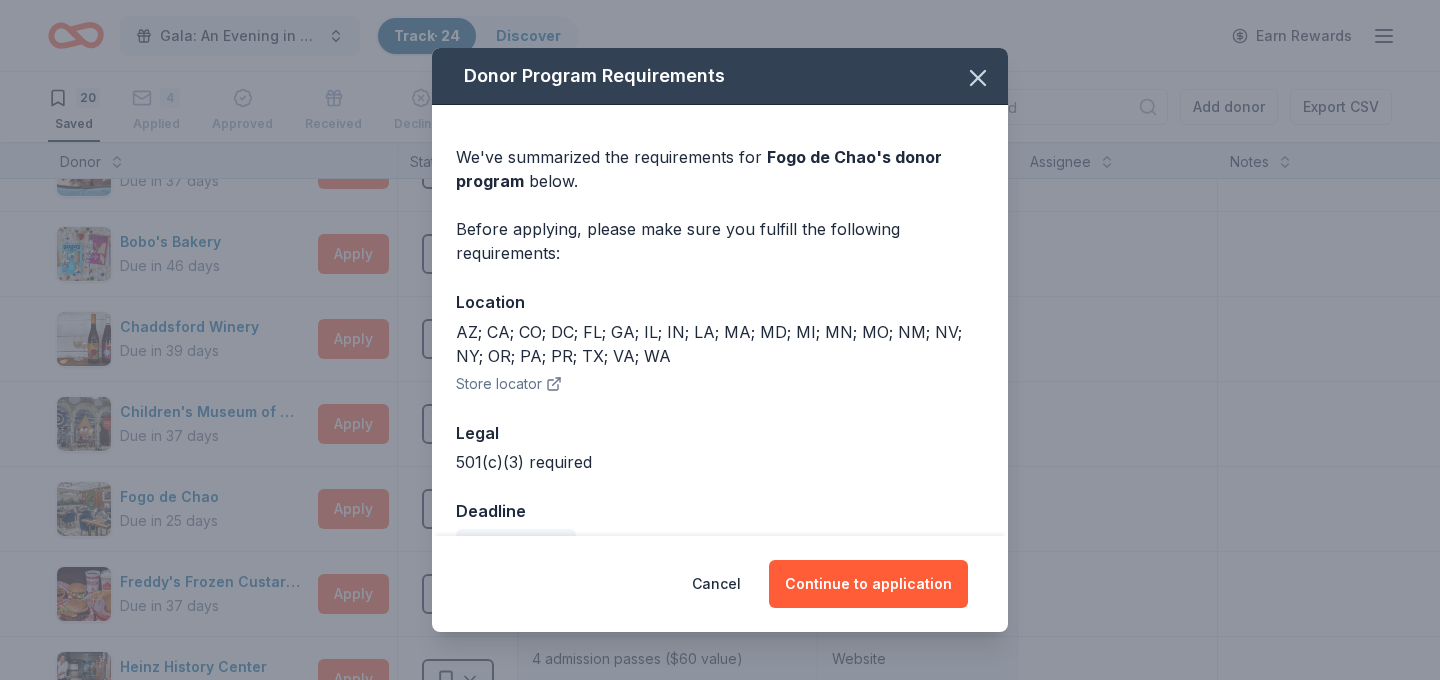 scroll, scrollTop: 45, scrollLeft: 0, axis: vertical 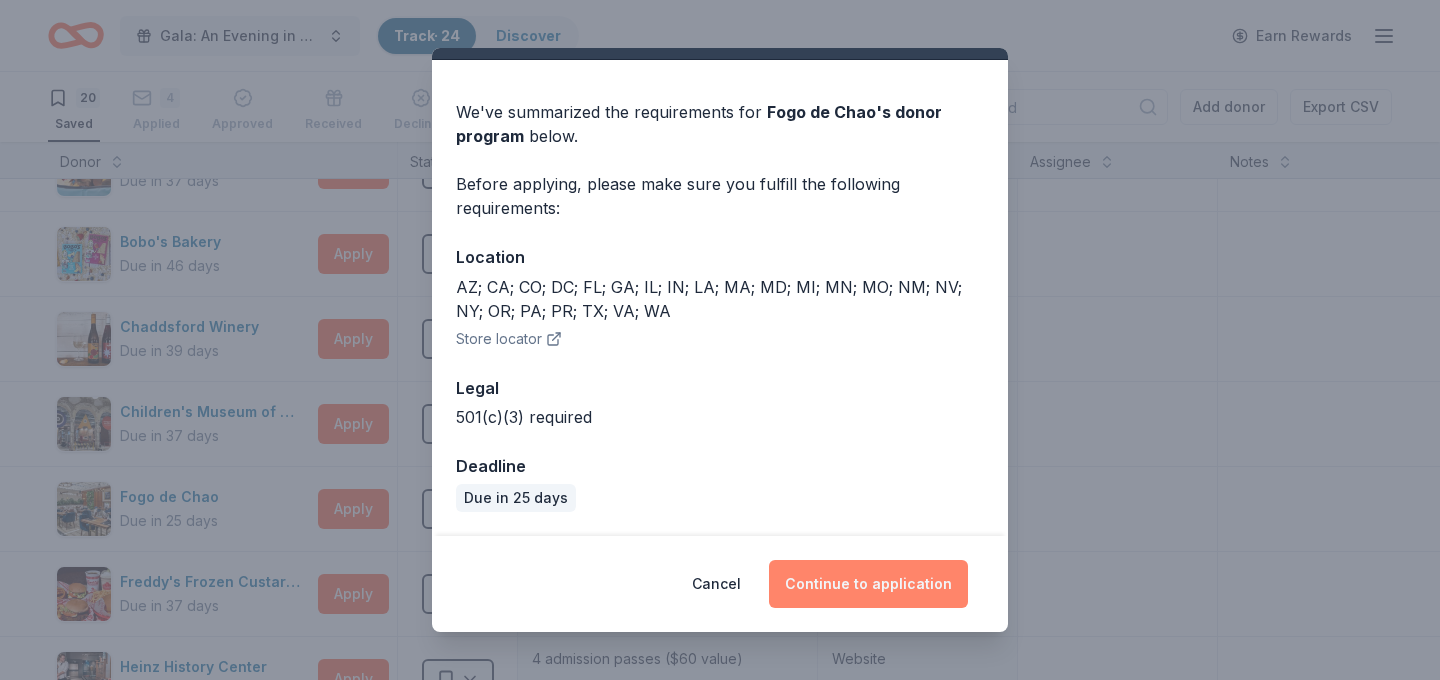 click on "Continue to application" at bounding box center (868, 584) 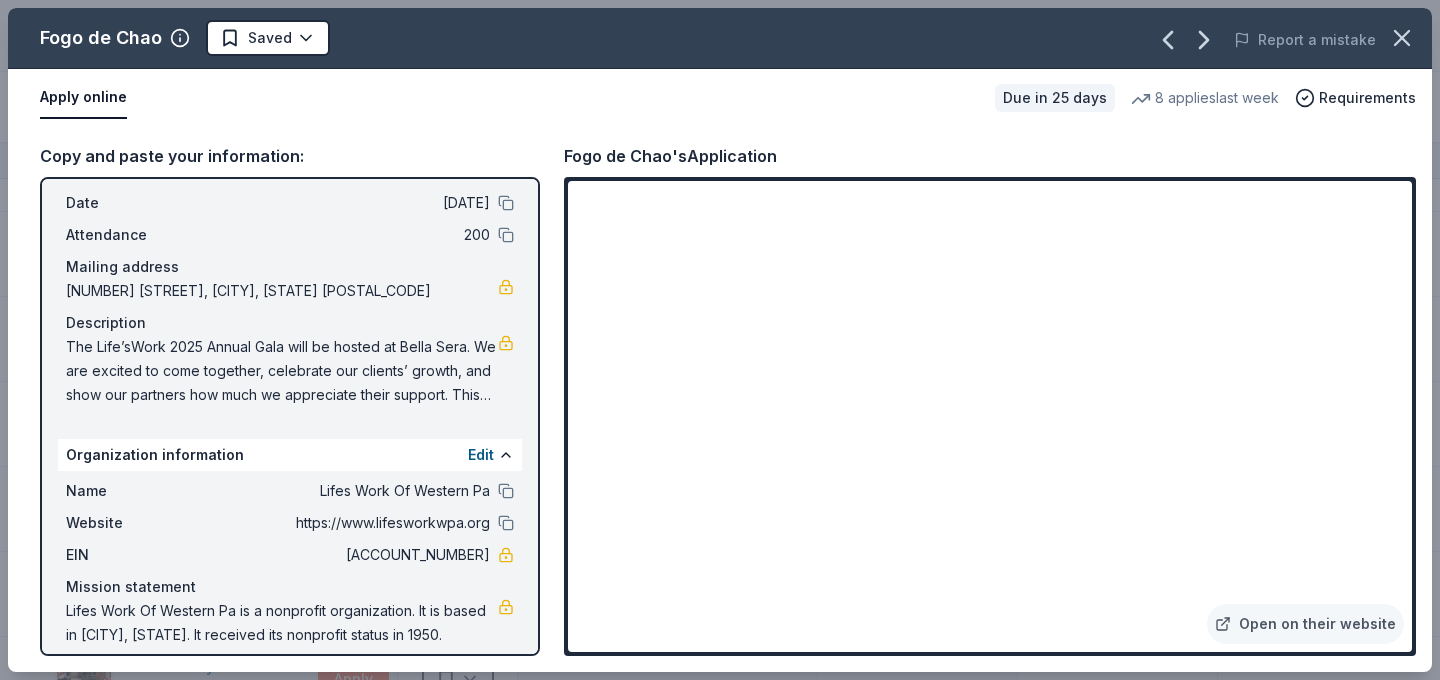 scroll, scrollTop: 81, scrollLeft: 0, axis: vertical 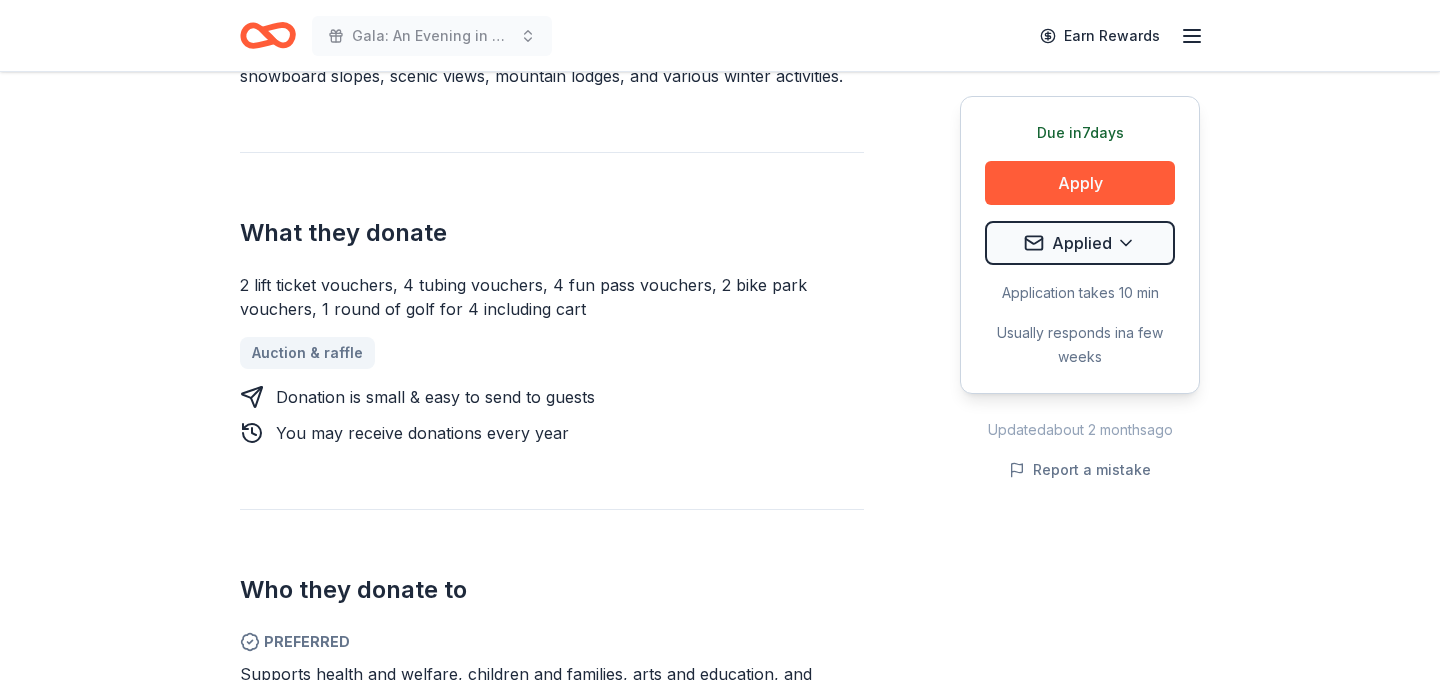 drag, startPoint x: 230, startPoint y: 282, endPoint x: 627, endPoint y: 333, distance: 400.26242 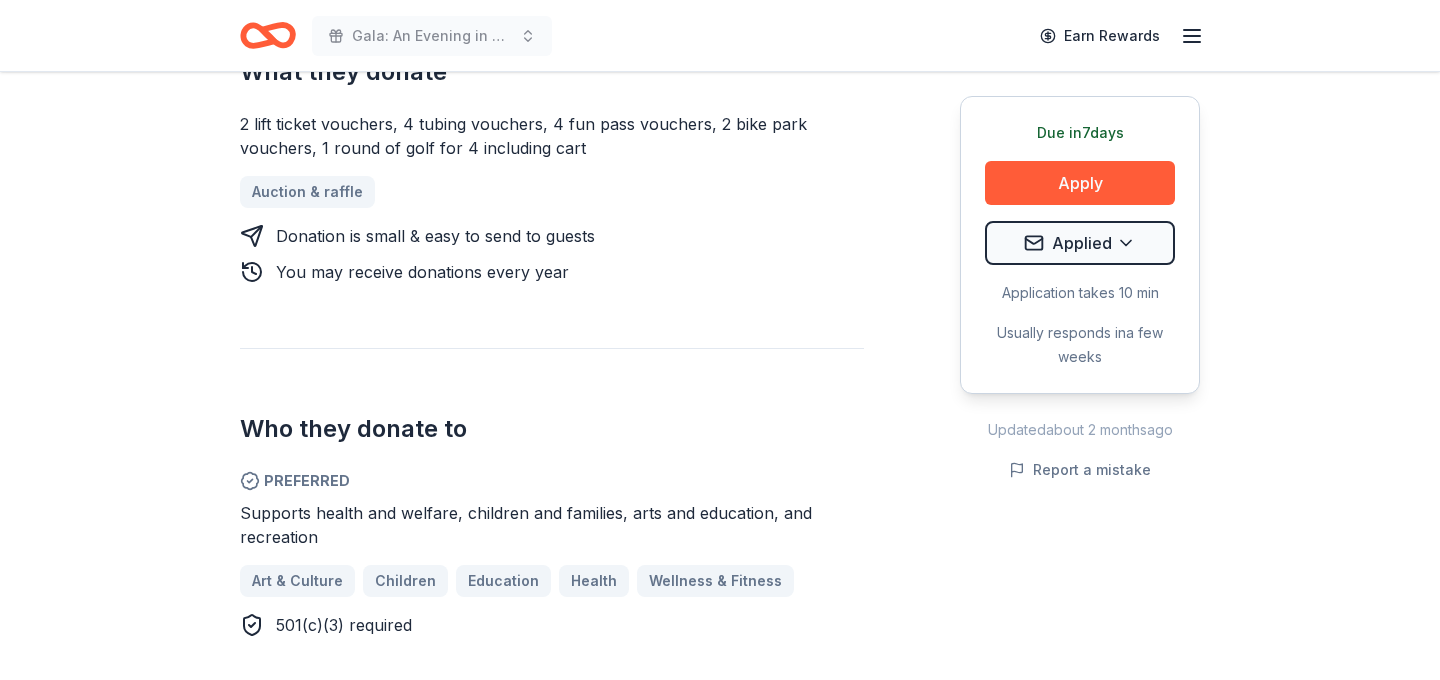 scroll, scrollTop: 829, scrollLeft: 0, axis: vertical 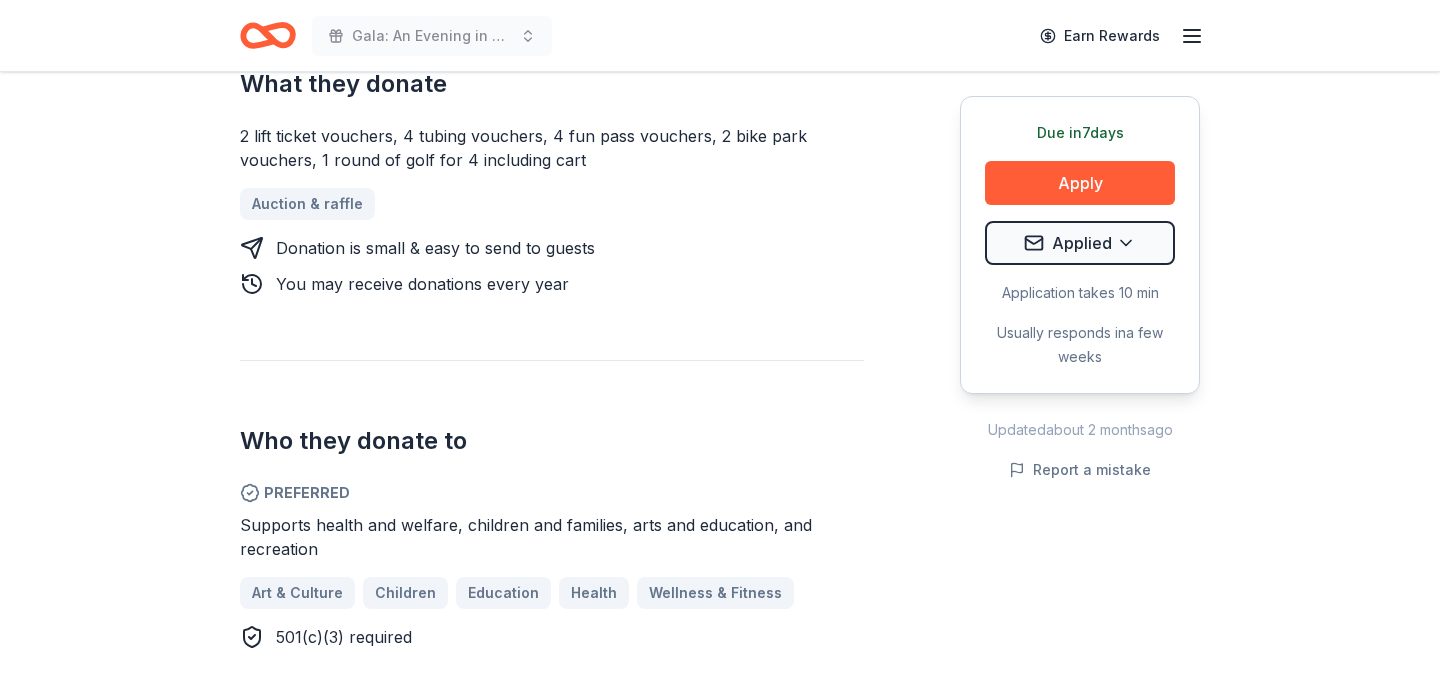 click on "2 lift ticket vouchers, 4 tubing vouchers, 4 fun pass vouchers, 2 bike park vouchers, 1 round of golf for 4 including cart" at bounding box center [552, 148] 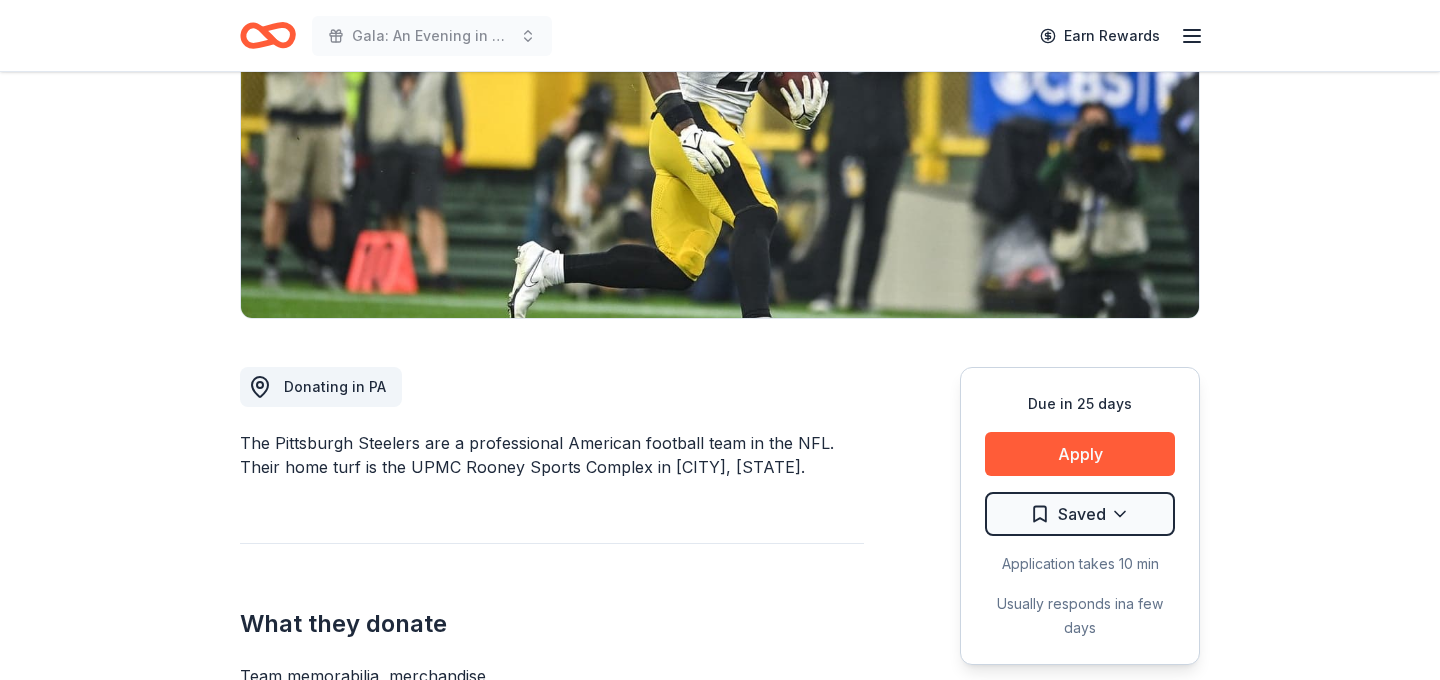 scroll, scrollTop: 306, scrollLeft: 0, axis: vertical 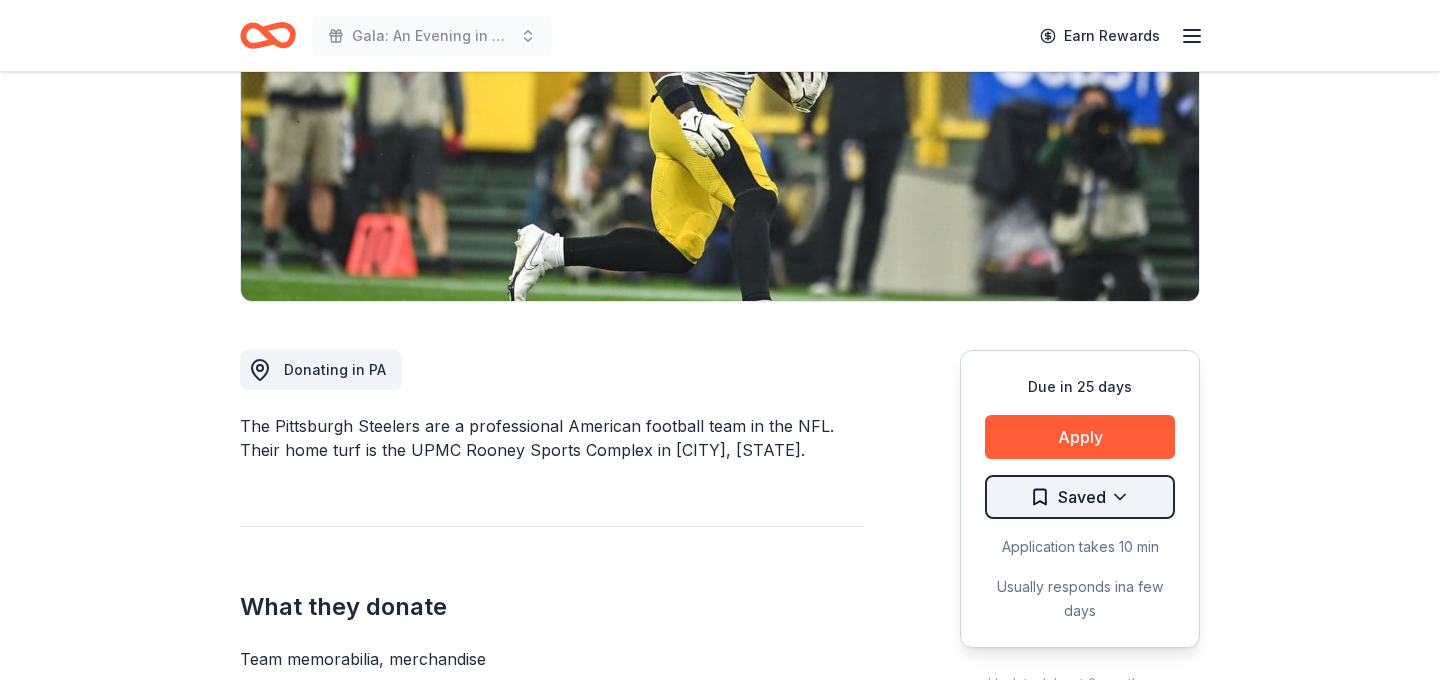 click on "Gala: An Evening in Tuscany Earn Rewards Due in 25 days Share Pittsburgh Steelers 5.0 • 3  reviews approval rate Share Donating in [STATE] The Pittsburgh Steelers are a professional American football team in the NFL. Their home turf is the UPMC Rooney Sports Complex in [CITY], [STATE]. What they donate Team memorabilia, merchandise Auction & raffle Donation can be shipped to you   You may receive donations every   year Who they donate to  Preferred 501(c)(3) preferred  Ineligible Employee recognition events, company picnics, family reunions and events where fundraising does not support a charitable cause For profit approval rate 20 % approved 30 % declined 50 % no response Upgrade to Pro to view approval rates and average donation values Due in 25 days Apply Saved Application takes 10 min Usually responds in  a few days Updated  about 2 months  ago Report a mistake 5.0 • 3  reviews Catholic Academy of Niagara Falls [MONTH] [YEAR] • Approved The Rotsky Foundation for Mentors [MONTH] [YEAR] • Approved [MONTH] [YEAR] •" at bounding box center [720, 34] 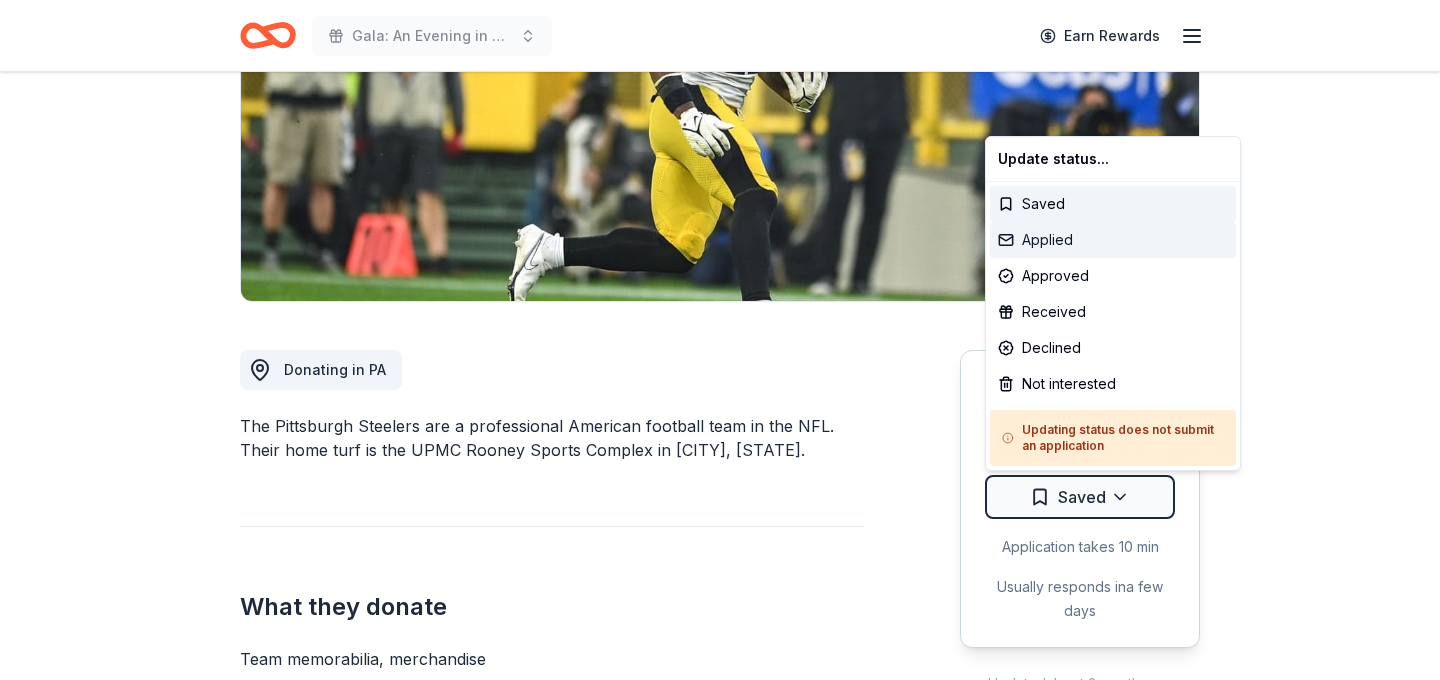 click on "Applied" at bounding box center (1113, 240) 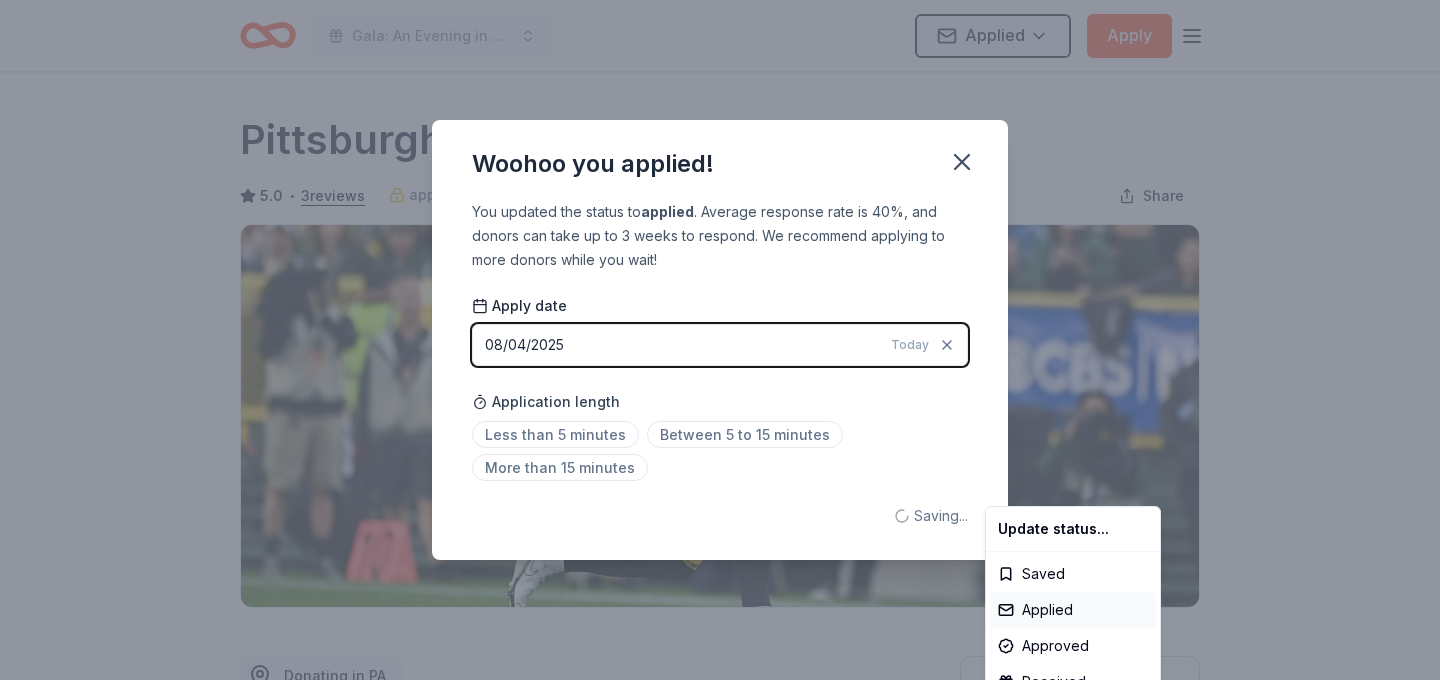 scroll, scrollTop: 0, scrollLeft: 0, axis: both 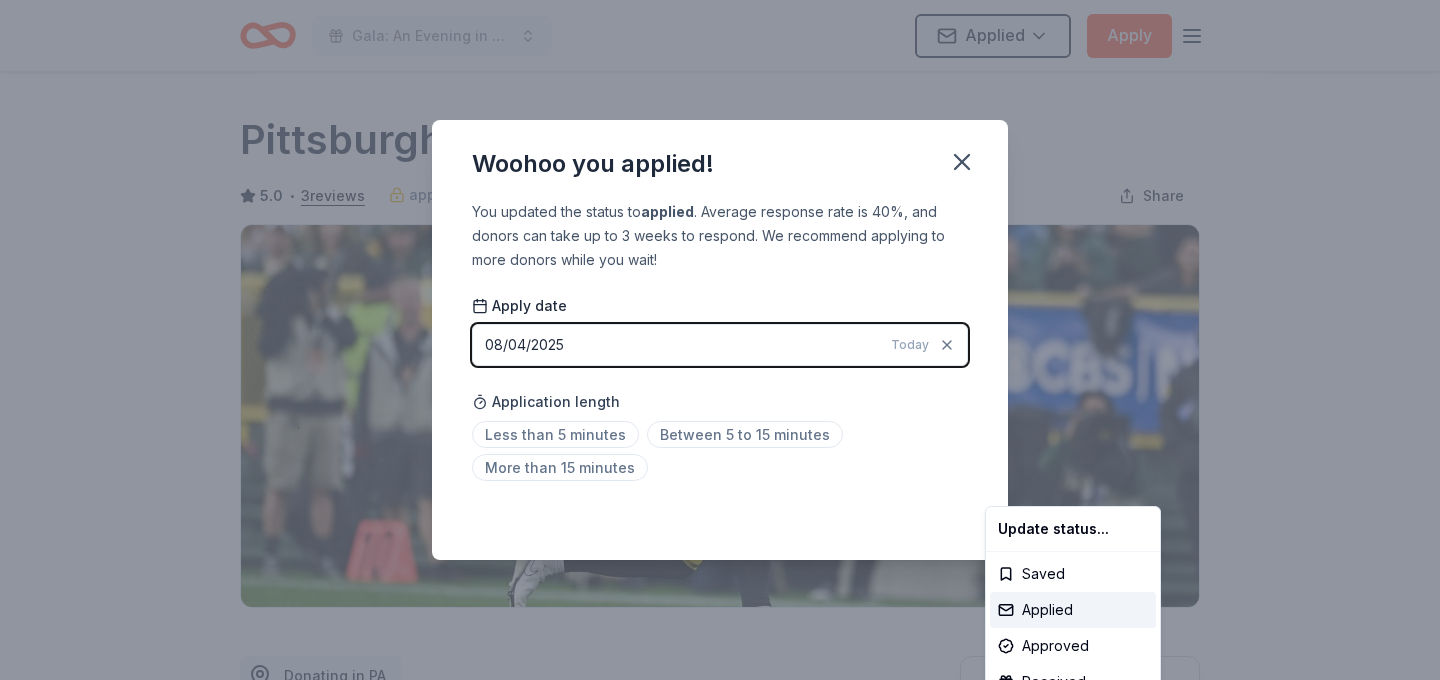click on "Gala: An Evening in Tuscany Applied Apply Due in 25 days Share Pittsburgh Steelers 5.0 • 3  reviews approval rate Share Donating in PA The Pittsburgh Steelers are a professional American football team in the NFL. Their home turf is the UPMC Rooney Sports Complex in Pittsburgh, PA. What they donate Team memorabilia, merchandise Auction & raffle Donation can be shipped to you   You may receive donations every   year Who they donate to  Preferred 501(c)(3) preferred  Ineligible Employee recognition events, company picnics, family reunions and events where fundraising does not support a charitable cause For profit approval rate 20 % approved 30 % declined 50 % no response Upgrade to Pro to view approval rates and average donation values Due in 25 days Apply Applied Application takes 10 min Usually responds in  a few days Updated  about 2 months  ago Report a mistake 5.0 • 3  reviews Catholic Academy of Niagara Falls January 2025 • Approved The Rotsky Foundation for Mentors March 2024 • Approved June 2022" at bounding box center [720, 340] 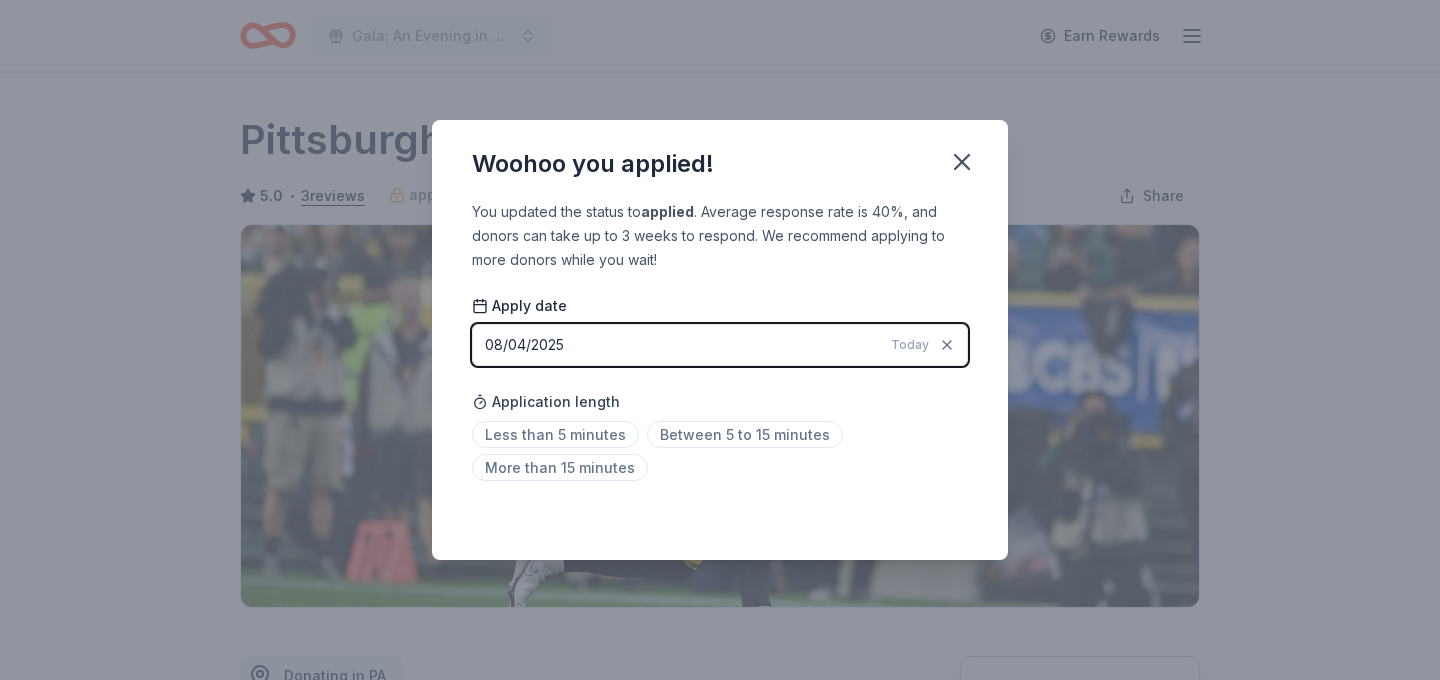 scroll, scrollTop: 463, scrollLeft: 0, axis: vertical 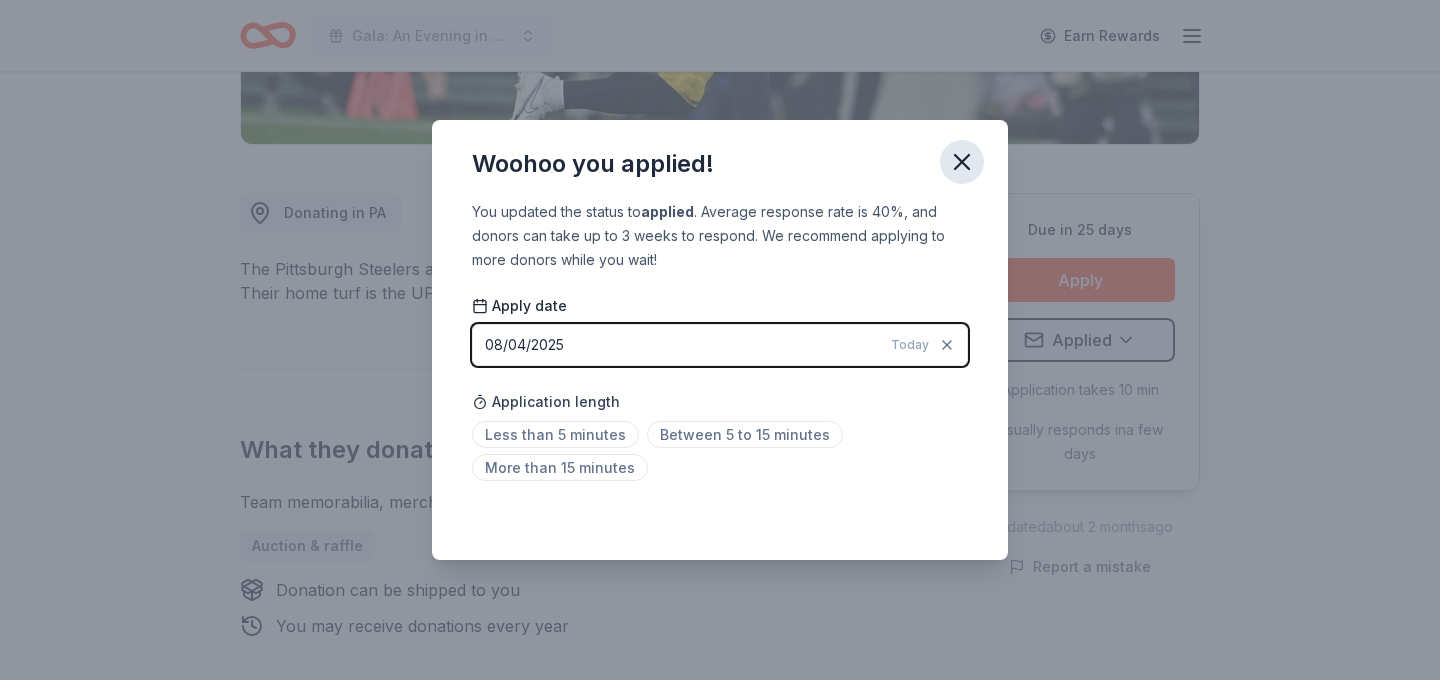 click 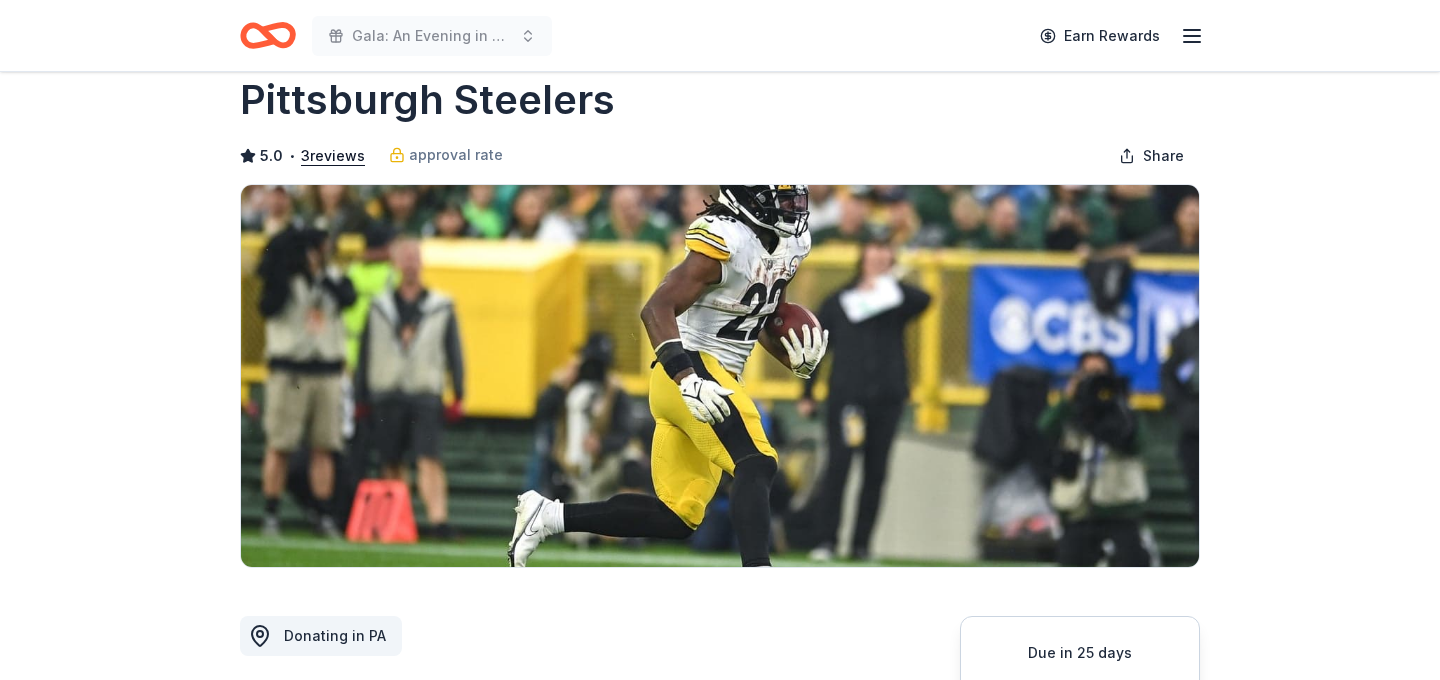 scroll, scrollTop: 0, scrollLeft: 0, axis: both 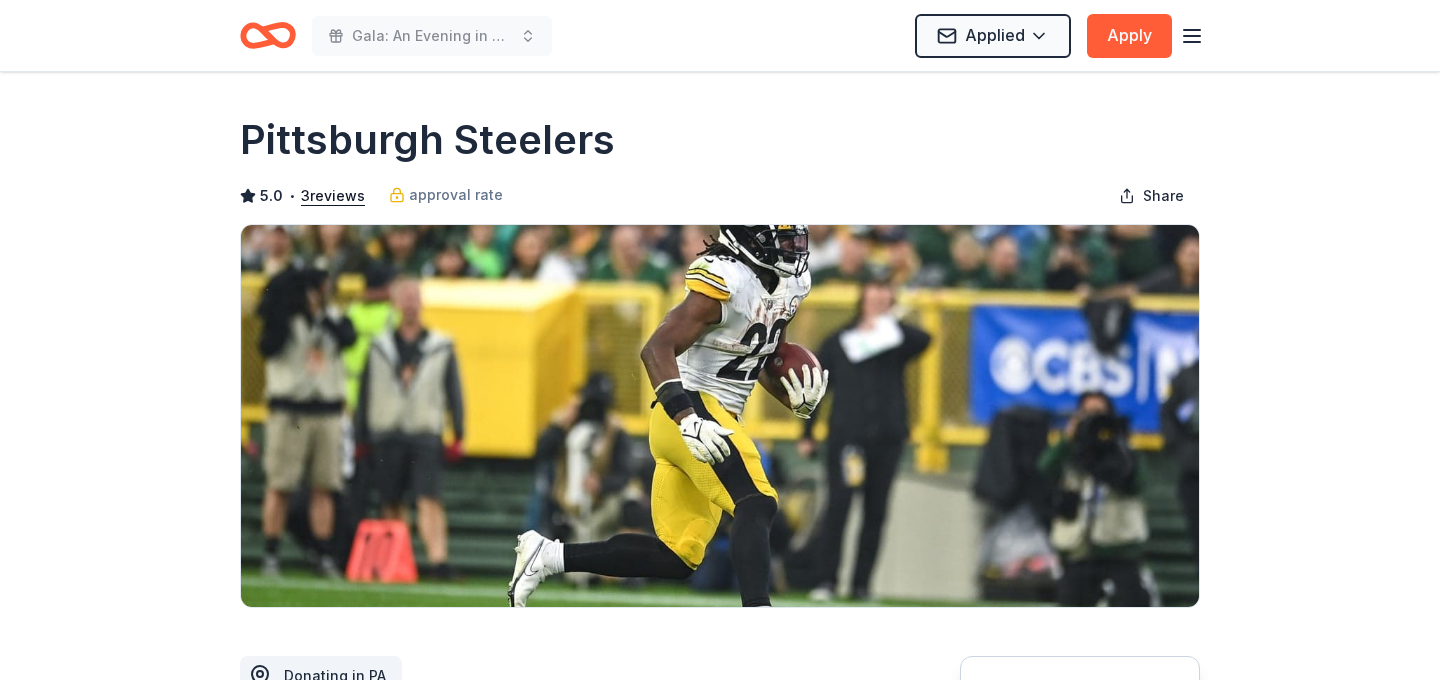 click 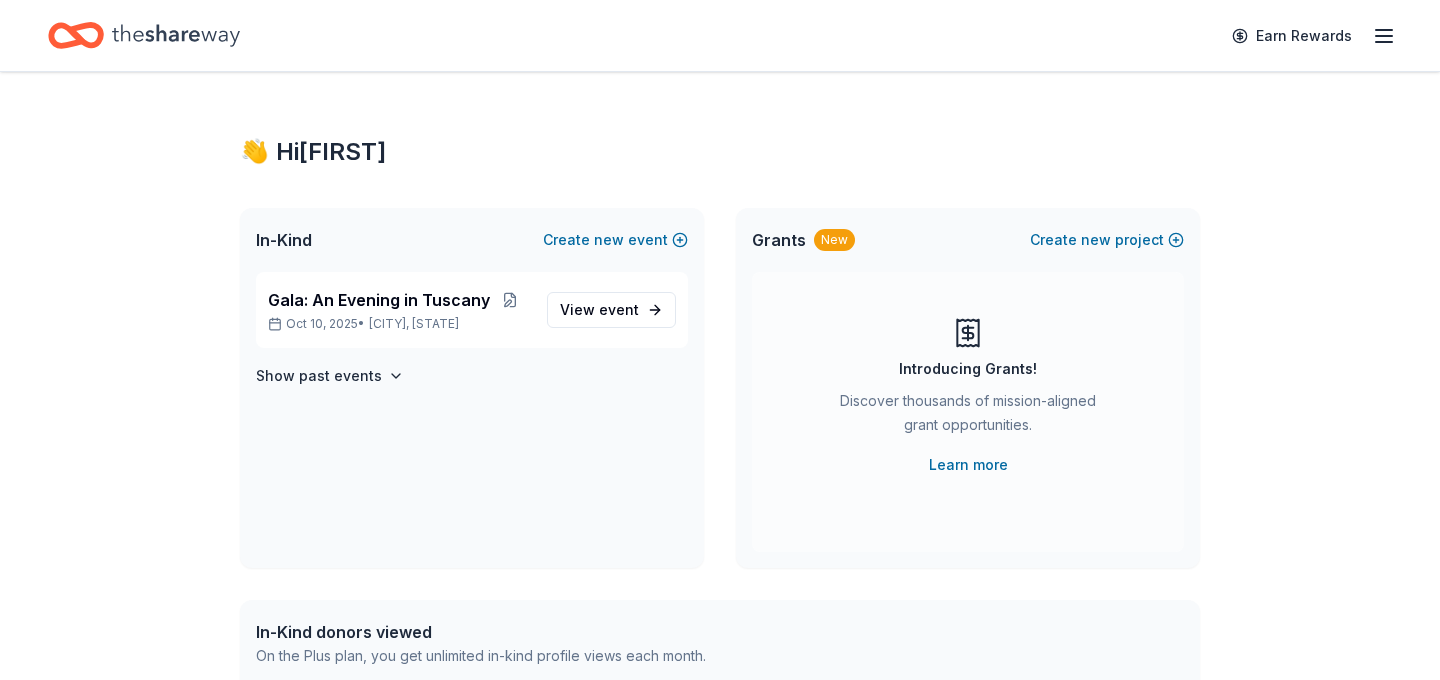 scroll, scrollTop: 0, scrollLeft: 0, axis: both 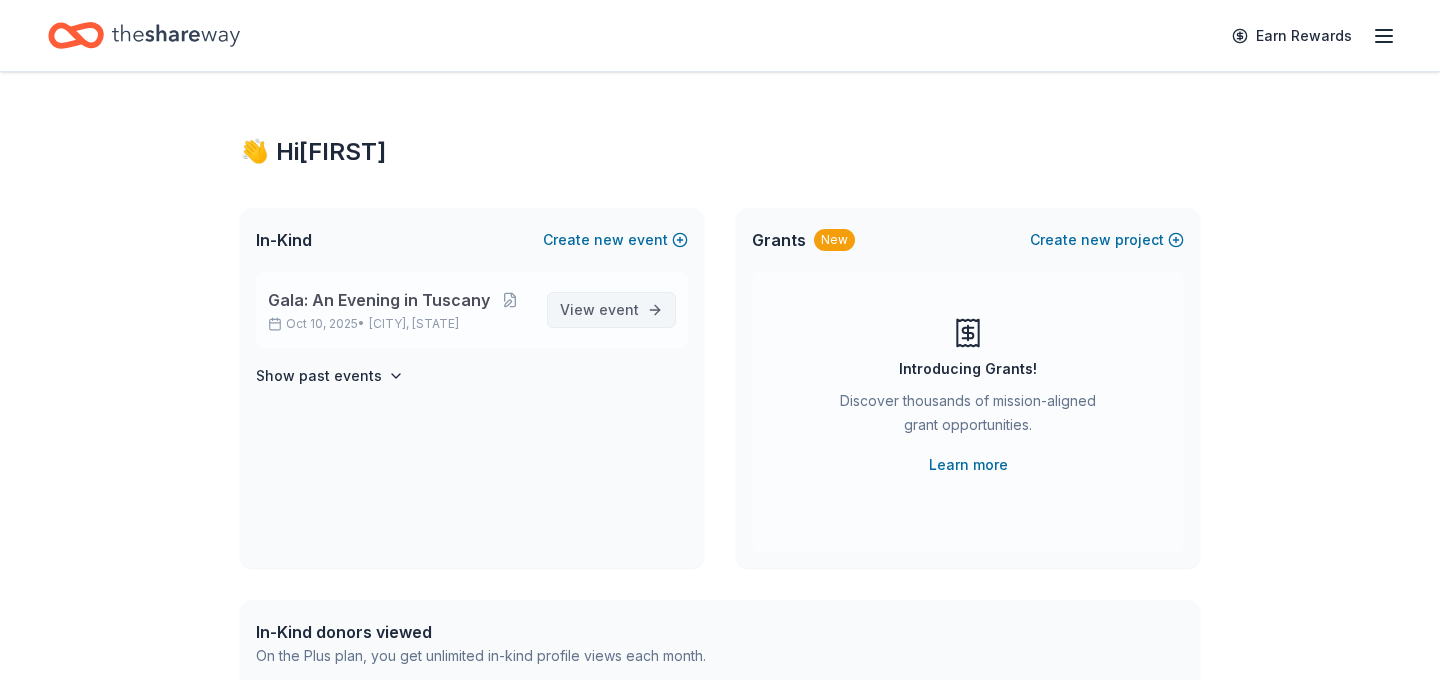 click on "event" at bounding box center [619, 309] 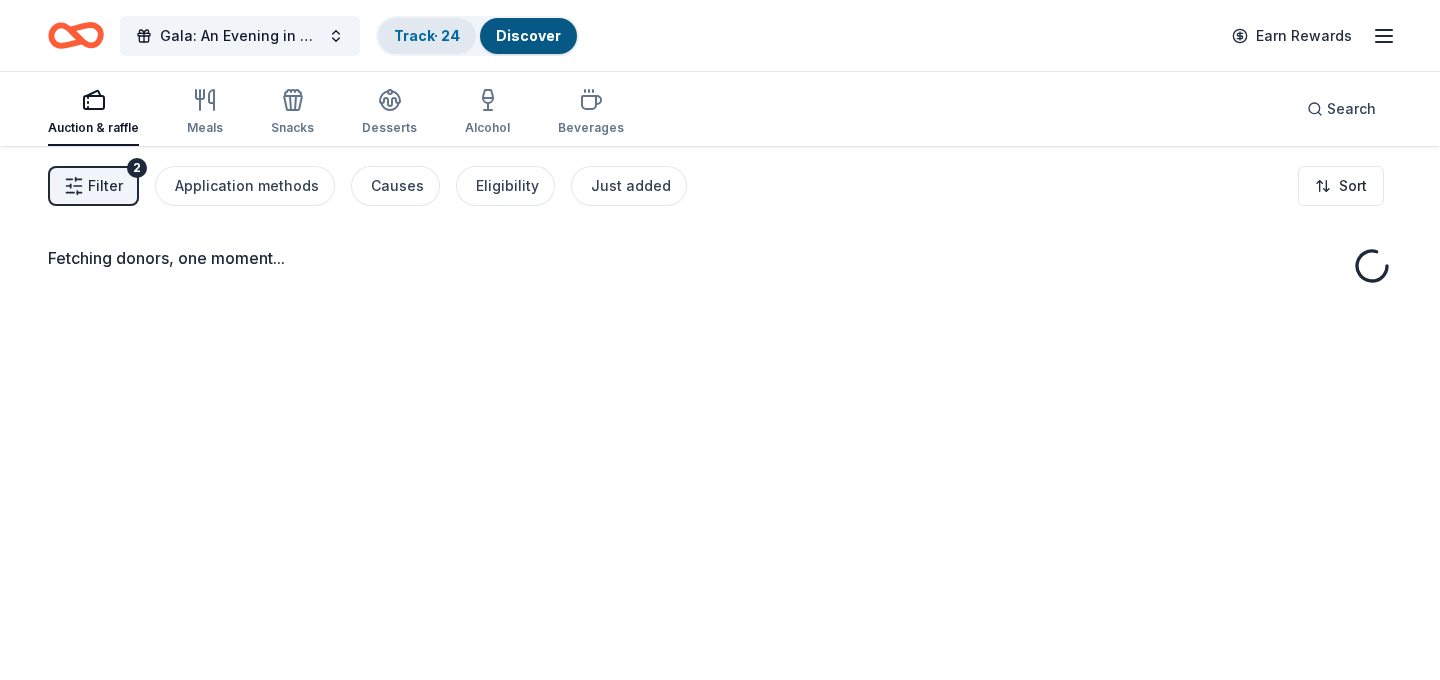 click on "Track  · 24" at bounding box center [427, 35] 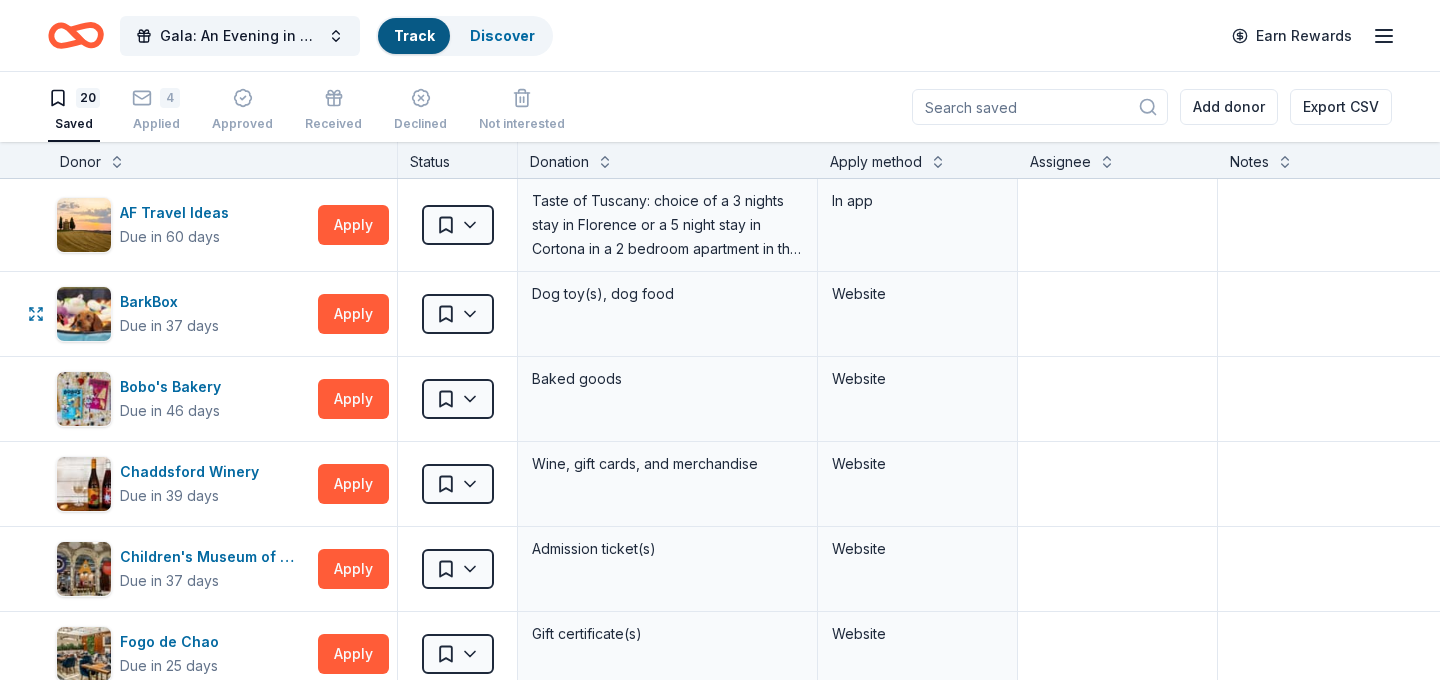 scroll, scrollTop: 1, scrollLeft: 0, axis: vertical 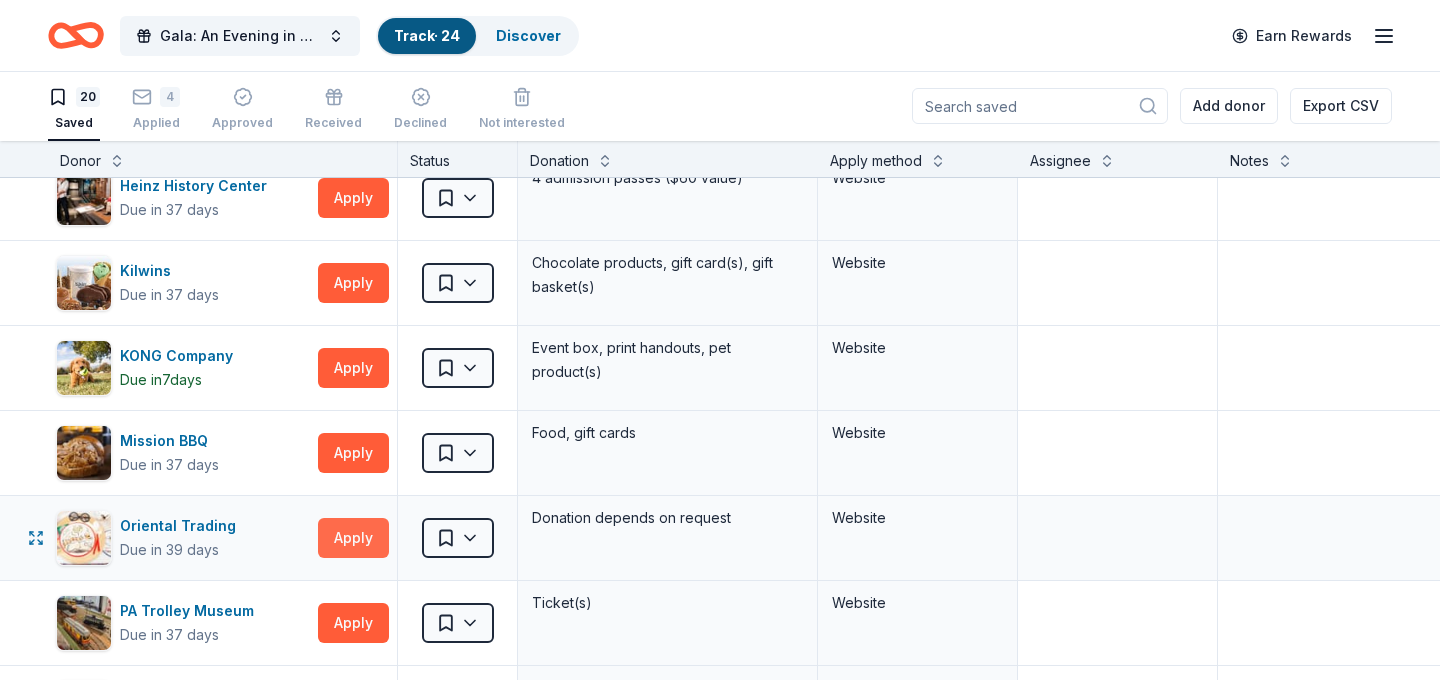 click on "Apply" at bounding box center [353, 538] 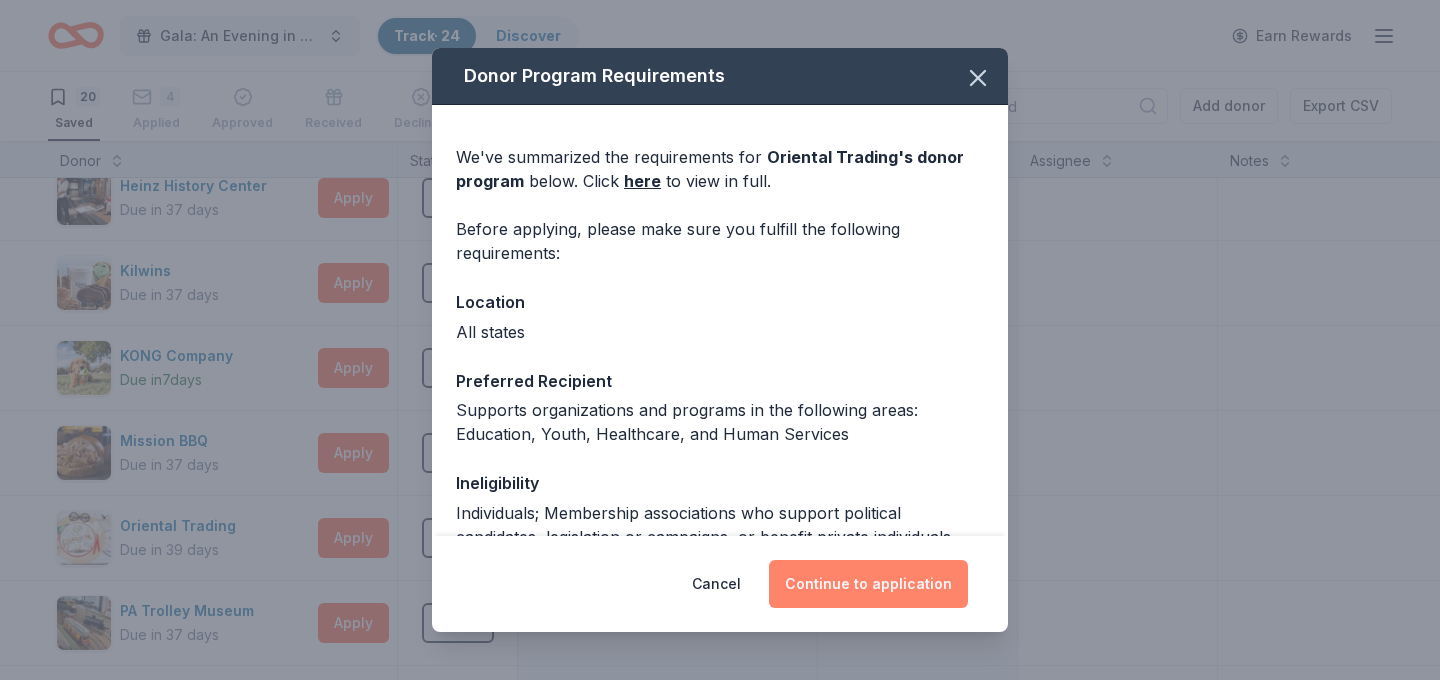 click on "Continue to application" at bounding box center [868, 584] 